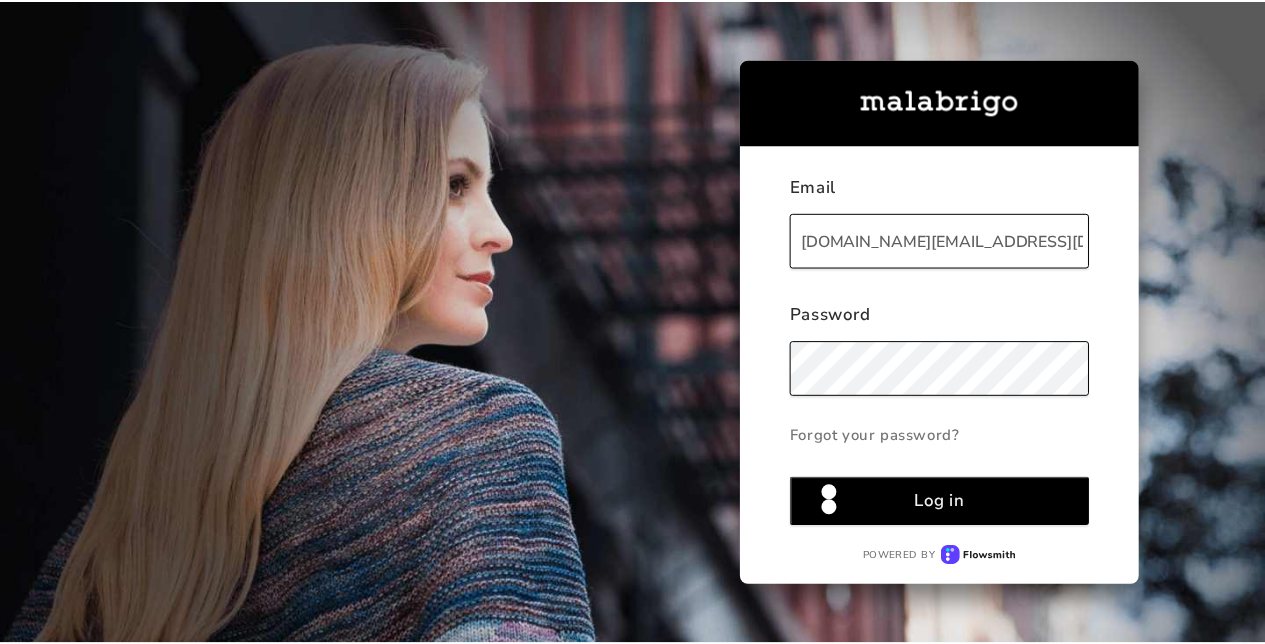 scroll, scrollTop: 0, scrollLeft: 0, axis: both 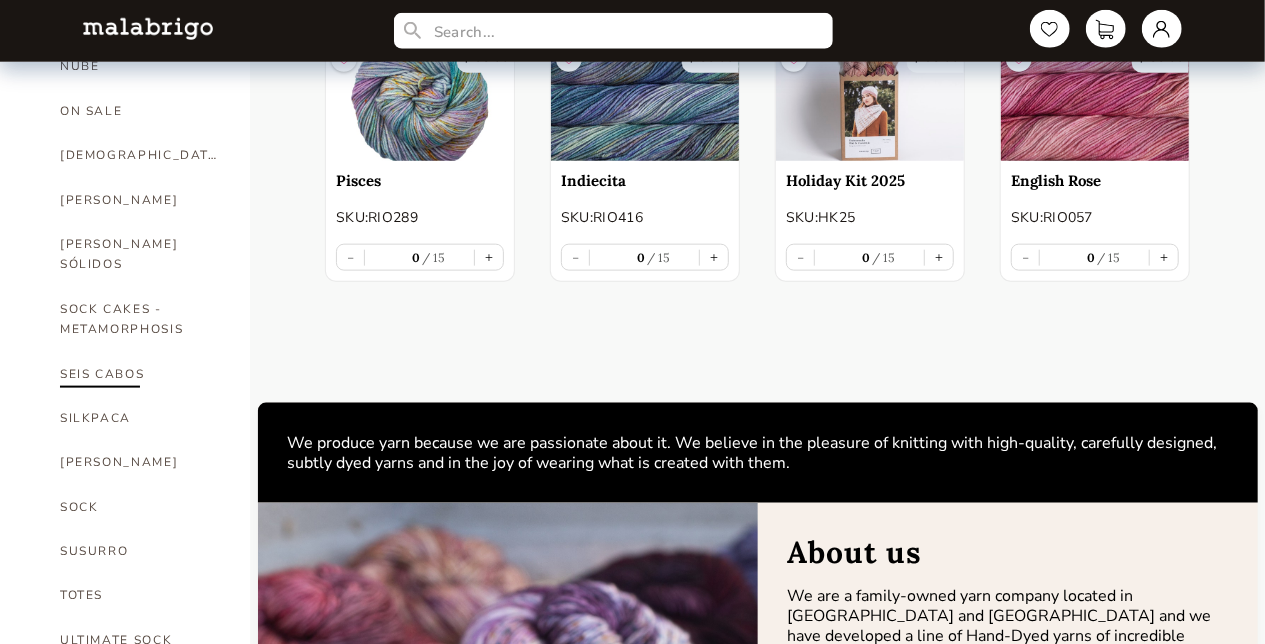 click on "SEIS CABOS" at bounding box center [140, 374] 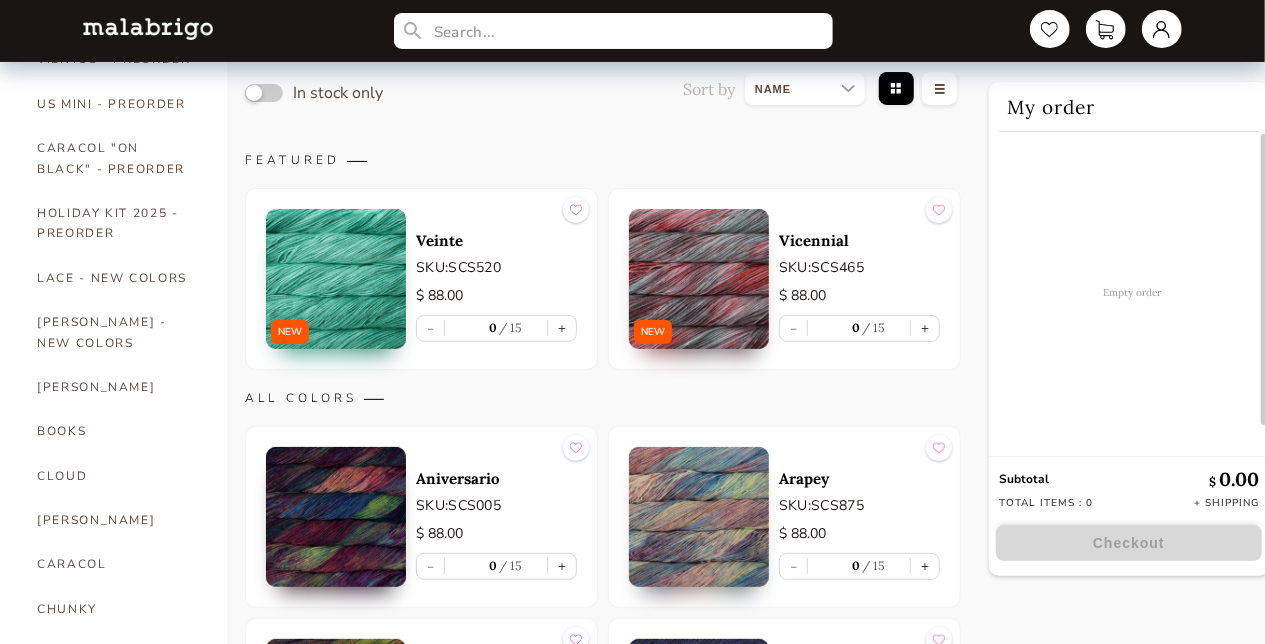 scroll, scrollTop: 200, scrollLeft: 0, axis: vertical 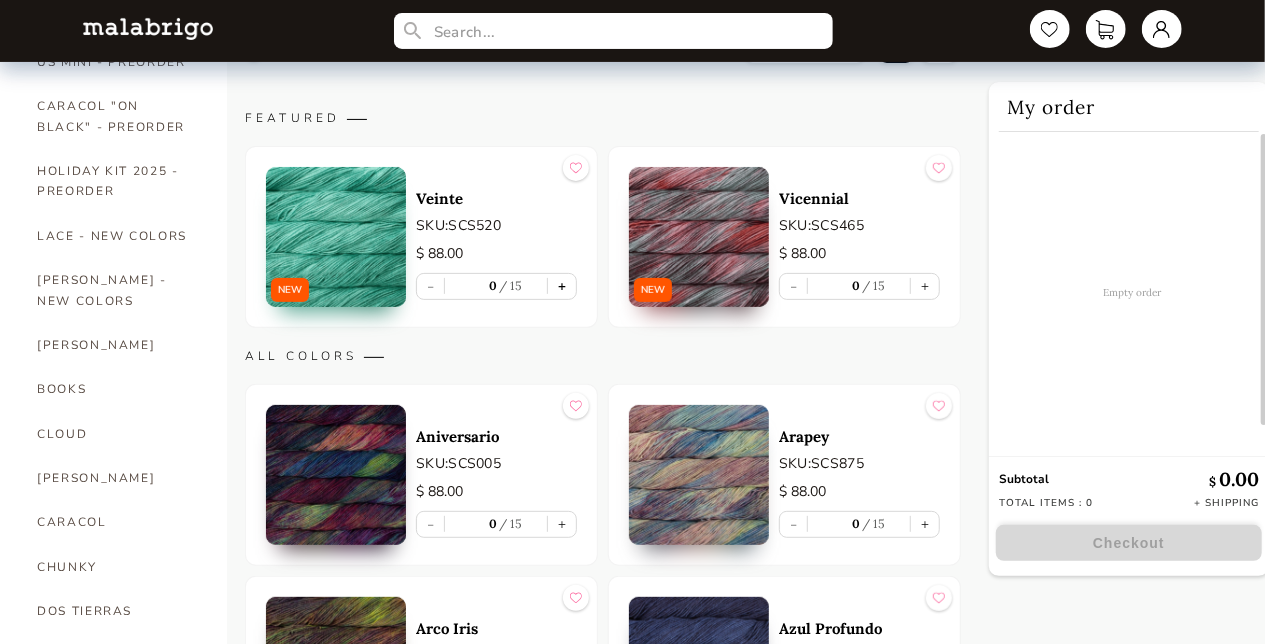 click on "+" at bounding box center (562, 286) 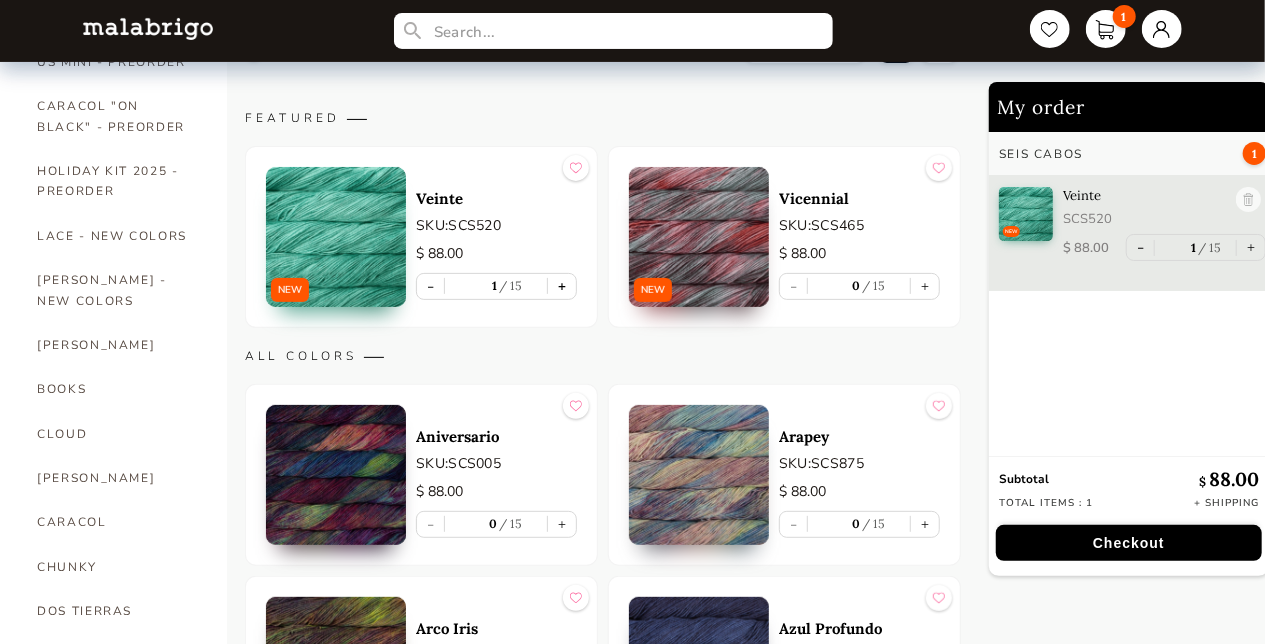 click on "+" at bounding box center (562, 286) 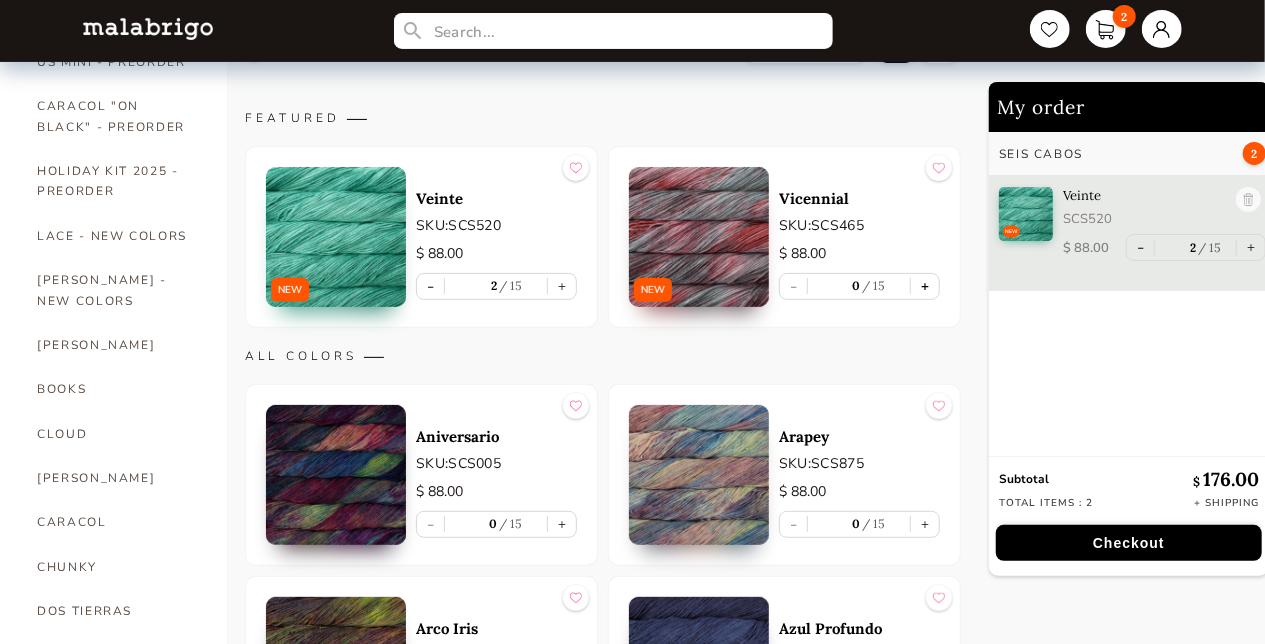 click on "+" at bounding box center [925, 286] 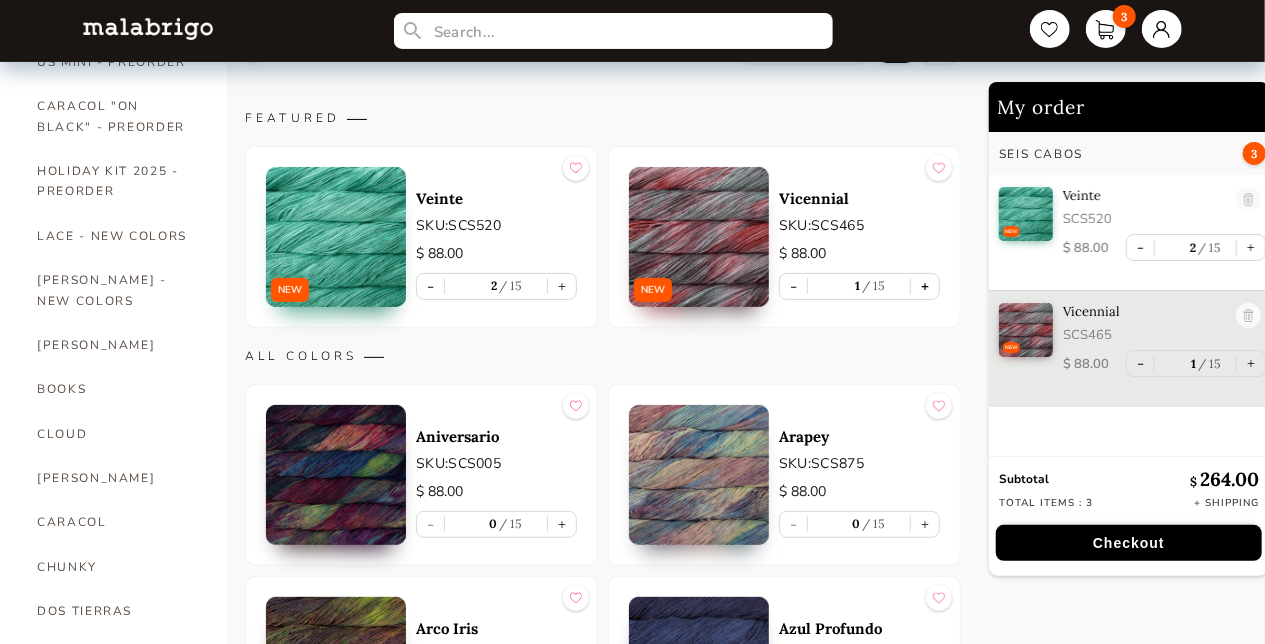 click on "+" at bounding box center [925, 286] 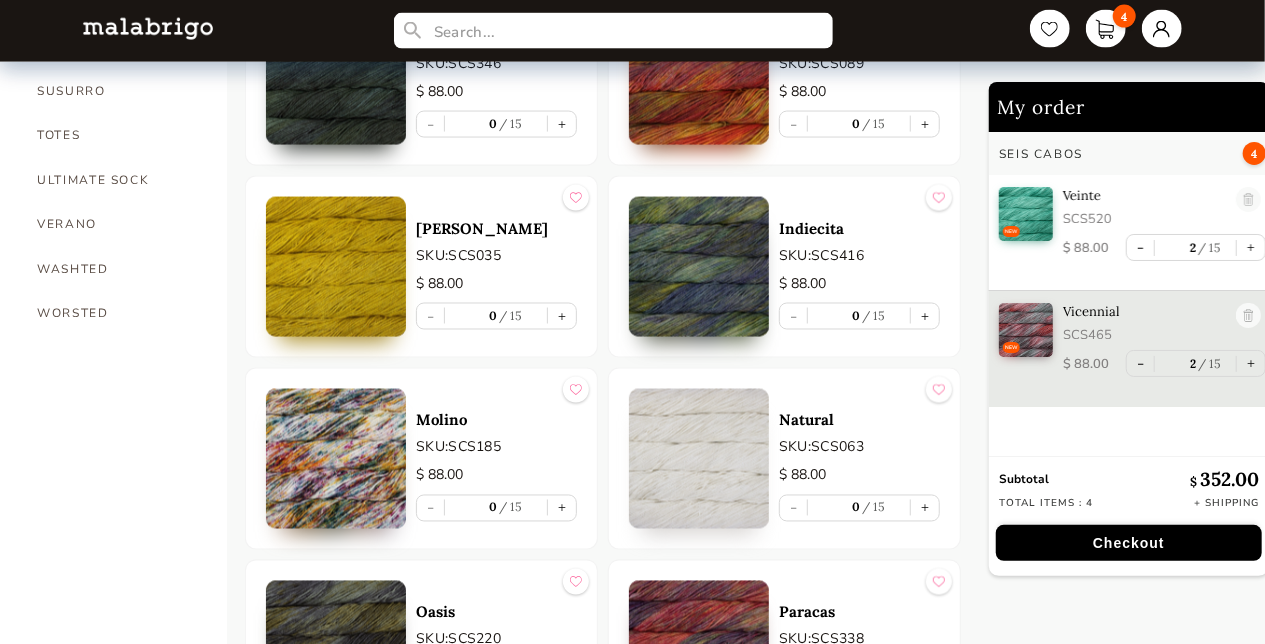 scroll, scrollTop: 1600, scrollLeft: 0, axis: vertical 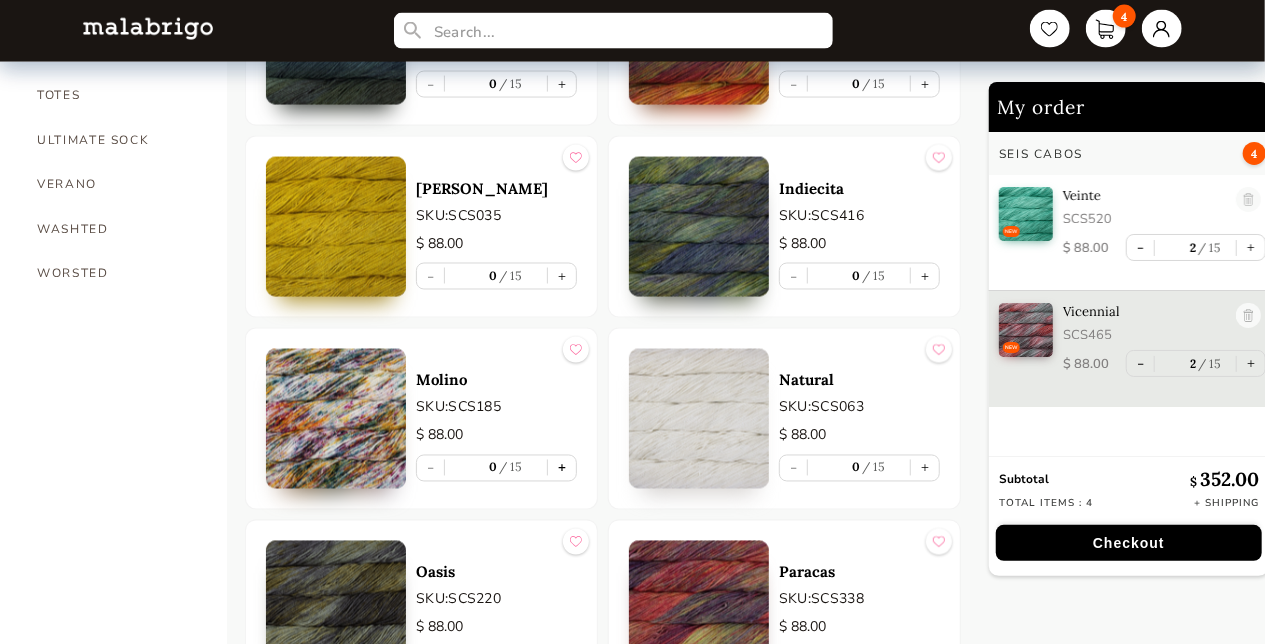 click on "+" at bounding box center (562, 468) 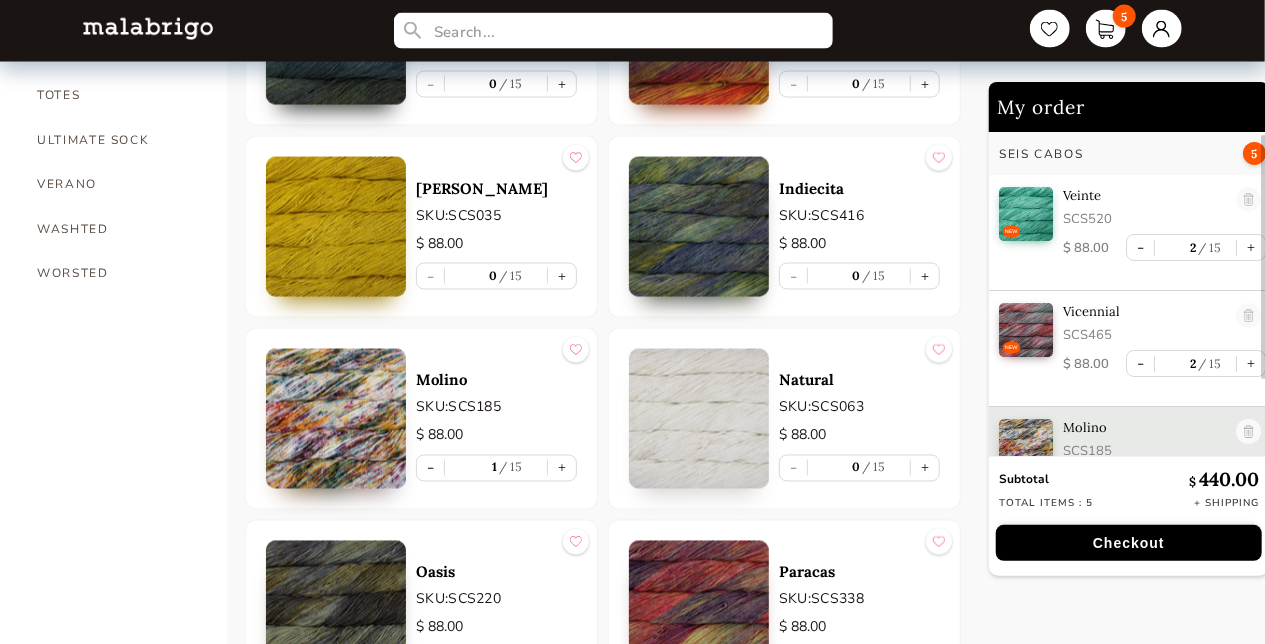 scroll, scrollTop: 42, scrollLeft: 0, axis: vertical 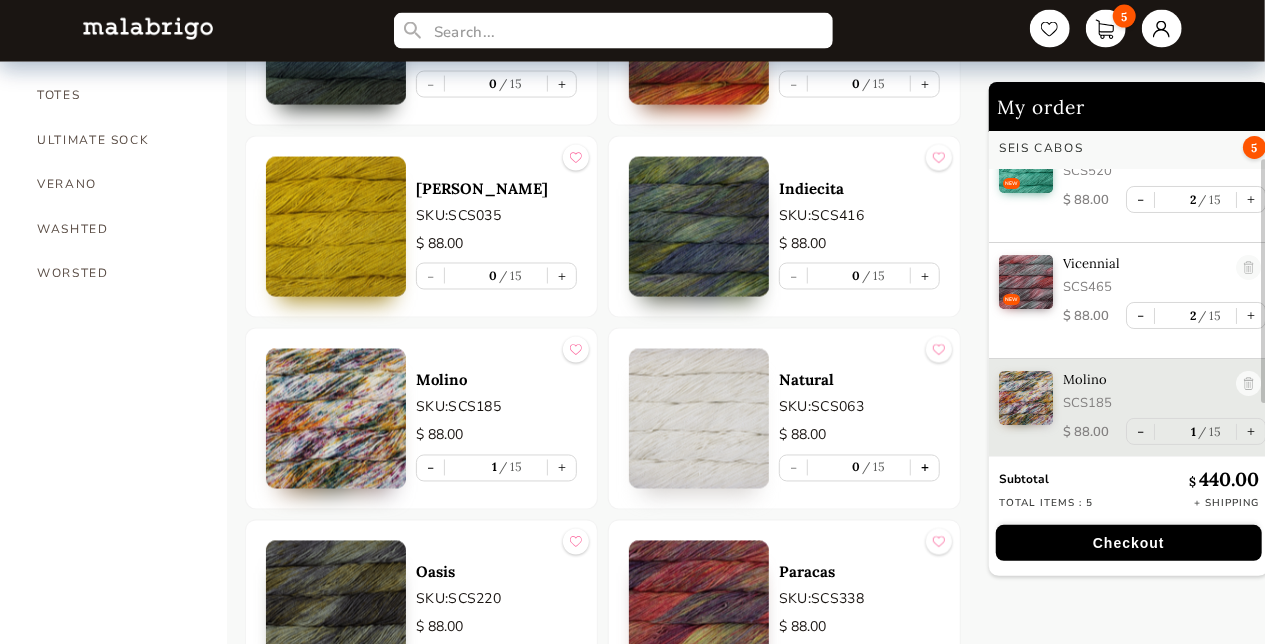 click on "+" at bounding box center (925, 468) 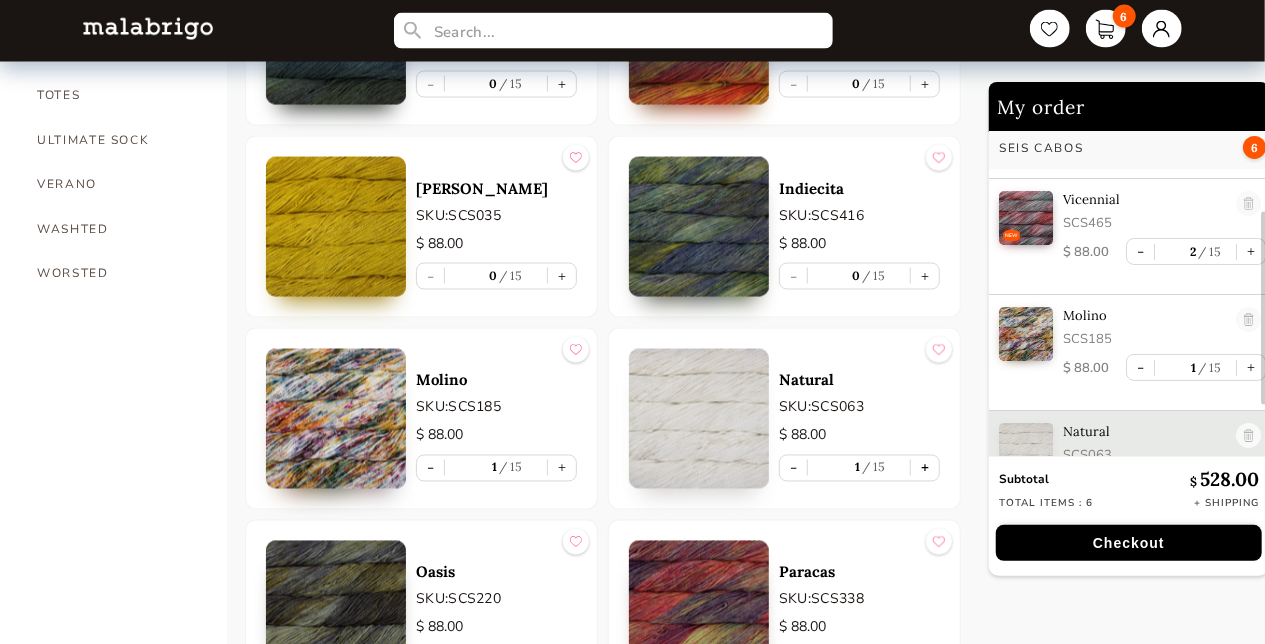 scroll, scrollTop: 158, scrollLeft: 0, axis: vertical 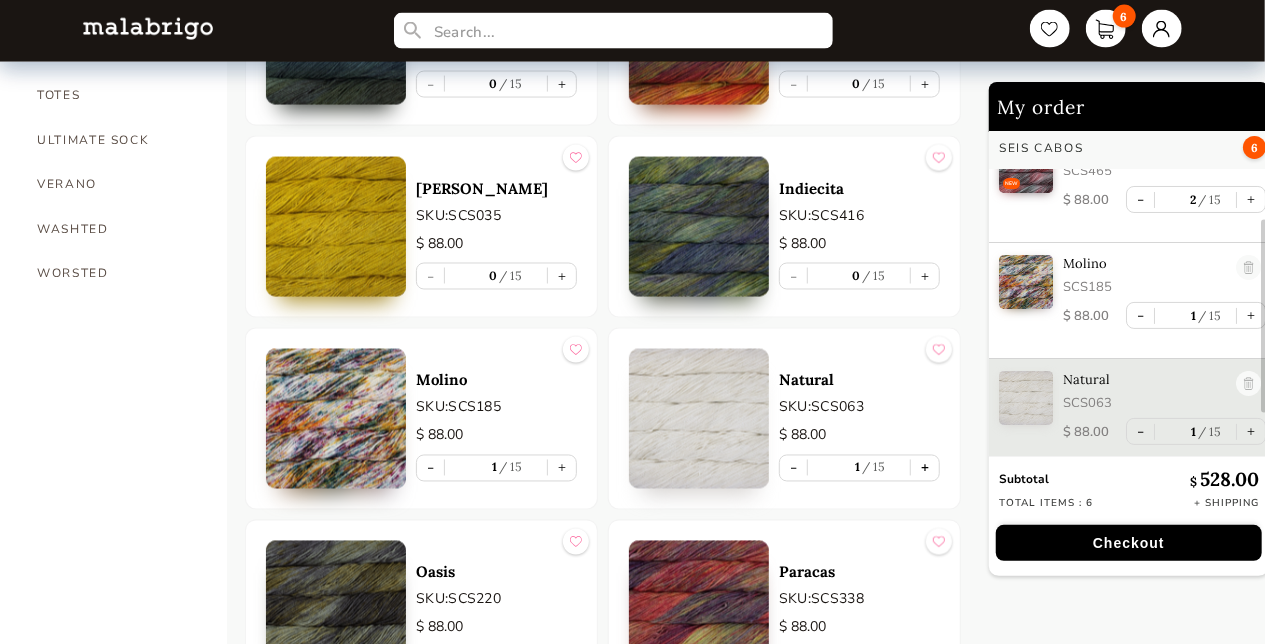 click on "+" at bounding box center [925, 468] 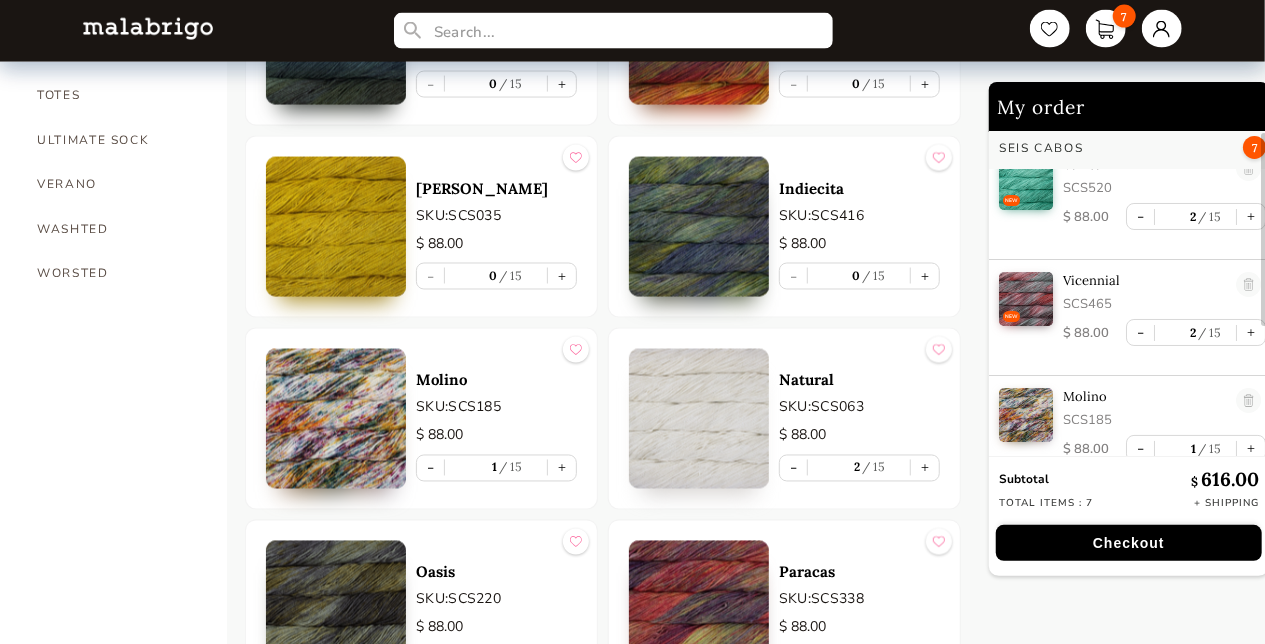 scroll, scrollTop: 0, scrollLeft: 0, axis: both 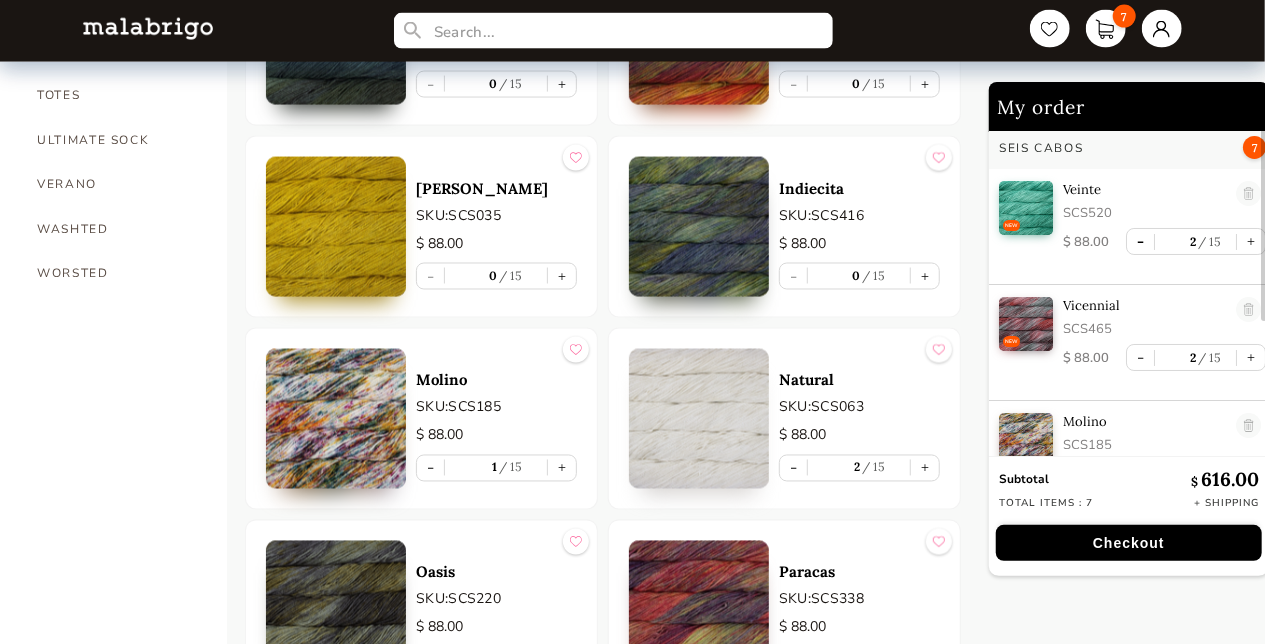 click on "-" at bounding box center (1140, 241) 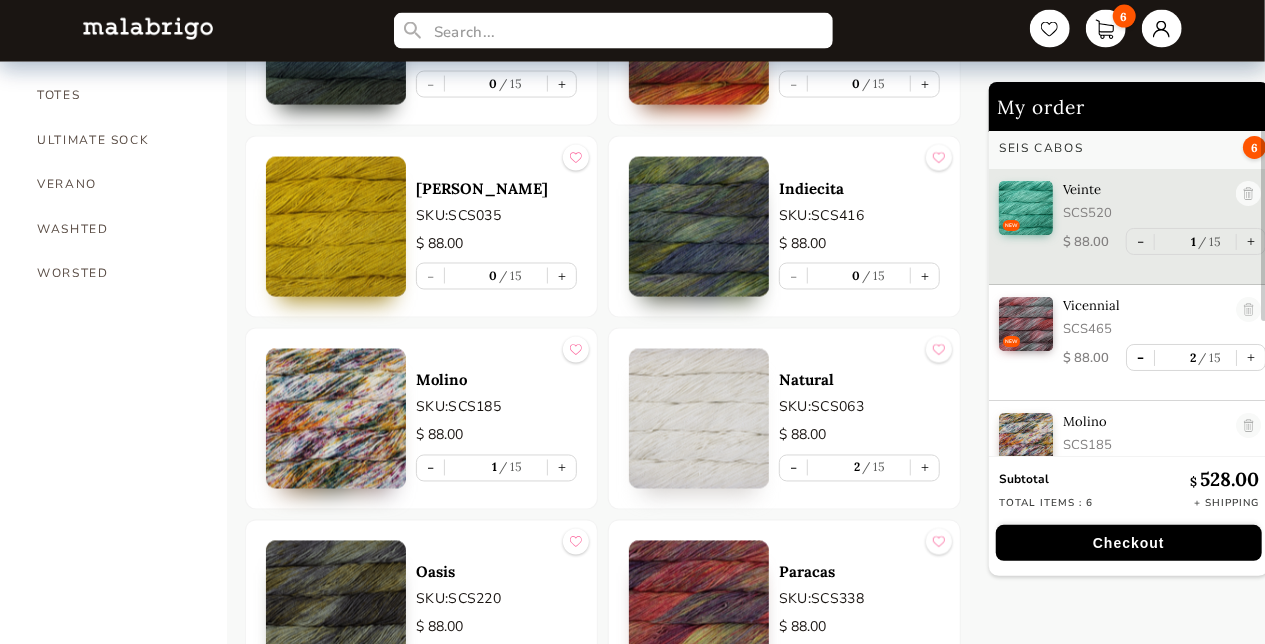 click on "-" at bounding box center (1140, 357) 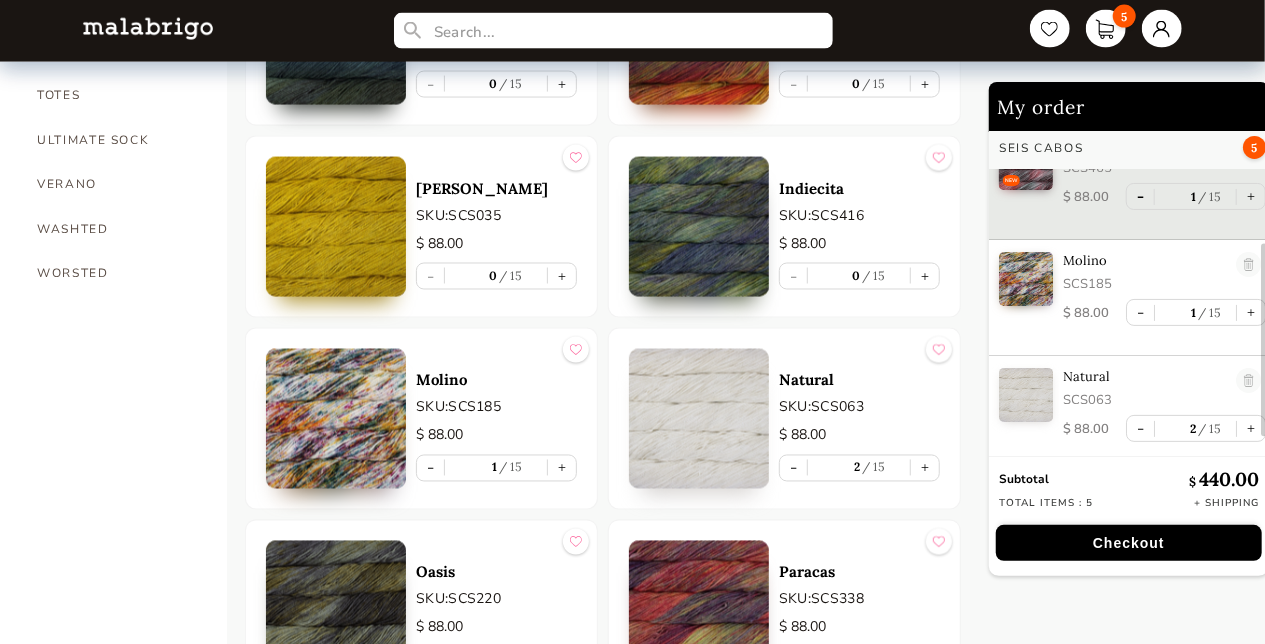 scroll, scrollTop: 200, scrollLeft: 0, axis: vertical 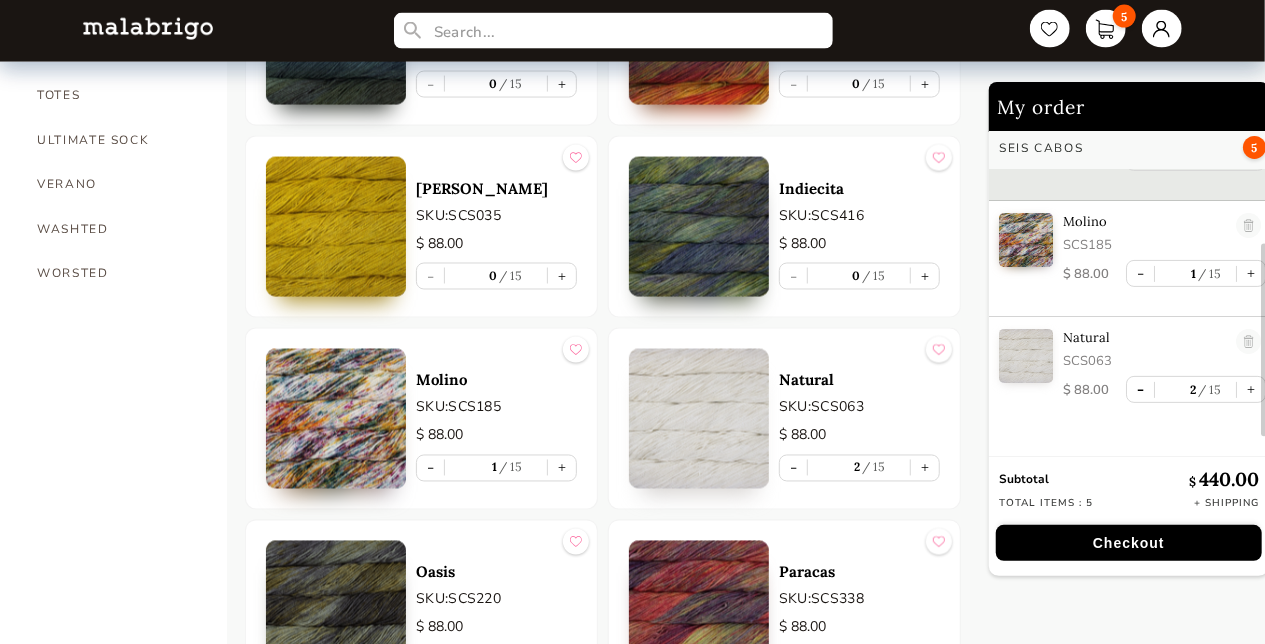 click on "-" at bounding box center [1140, 389] 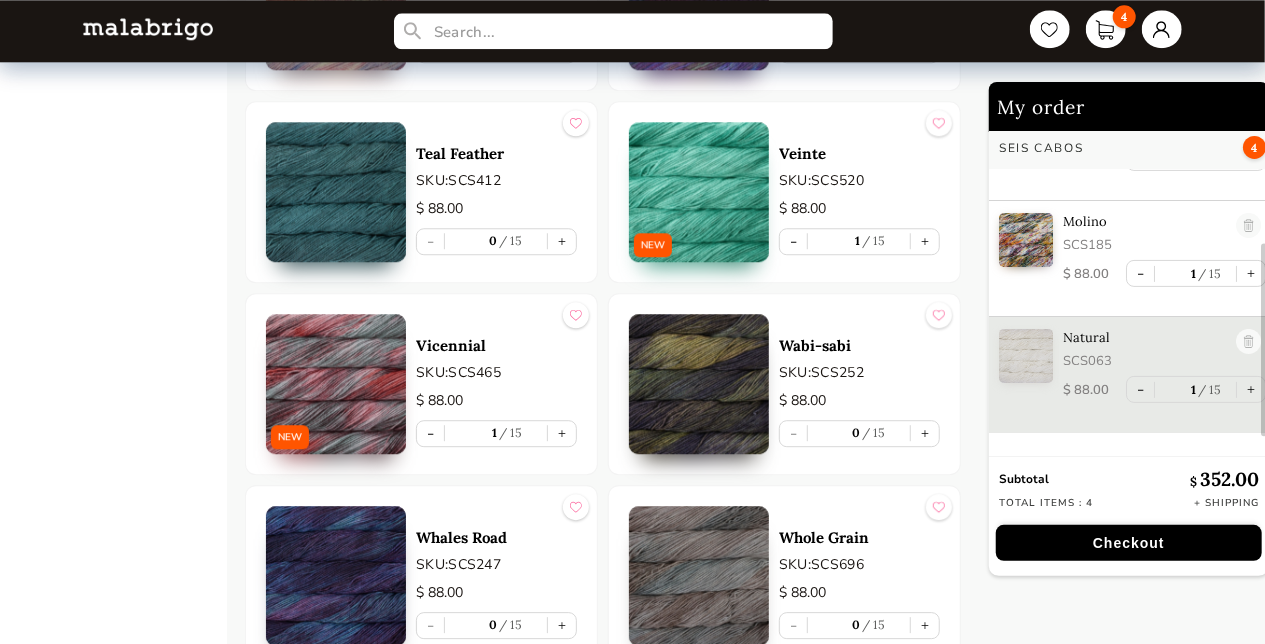 scroll, scrollTop: 2600, scrollLeft: 0, axis: vertical 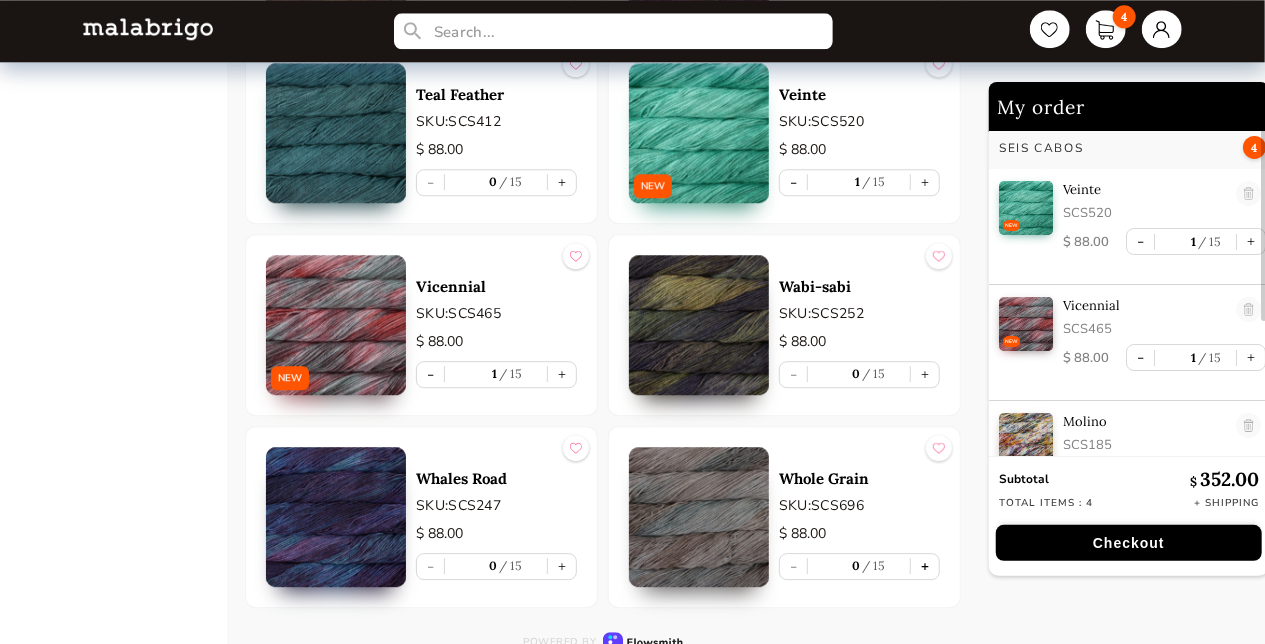 click on "+" at bounding box center [925, 566] 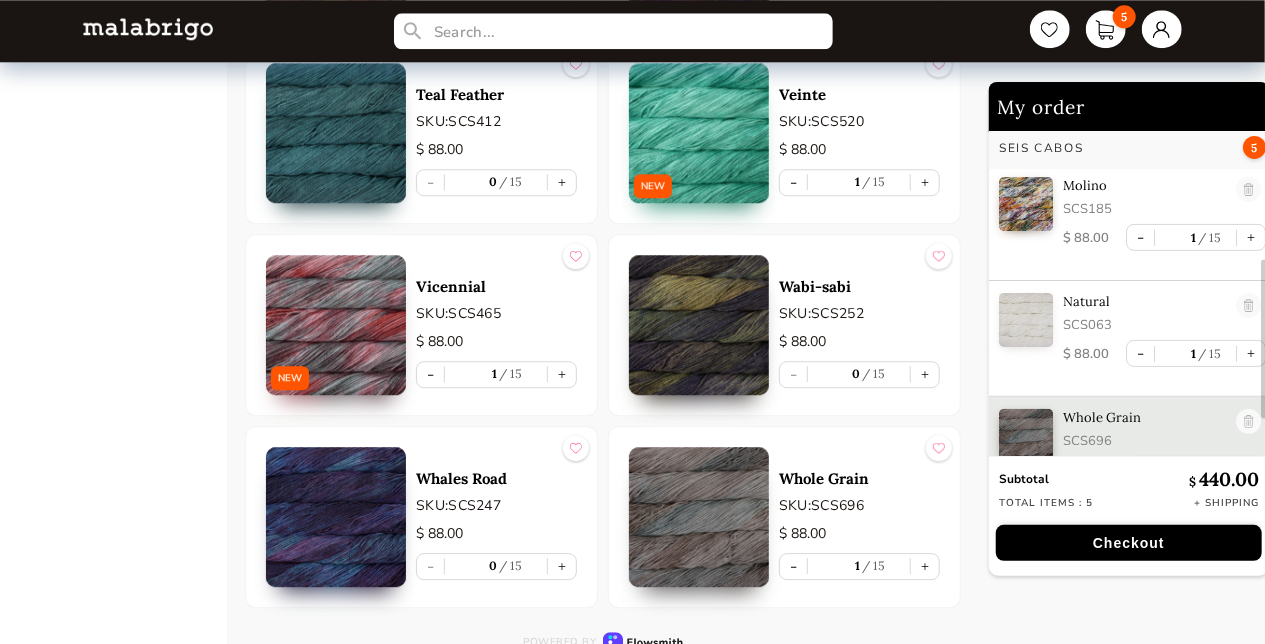 scroll, scrollTop: 274, scrollLeft: 0, axis: vertical 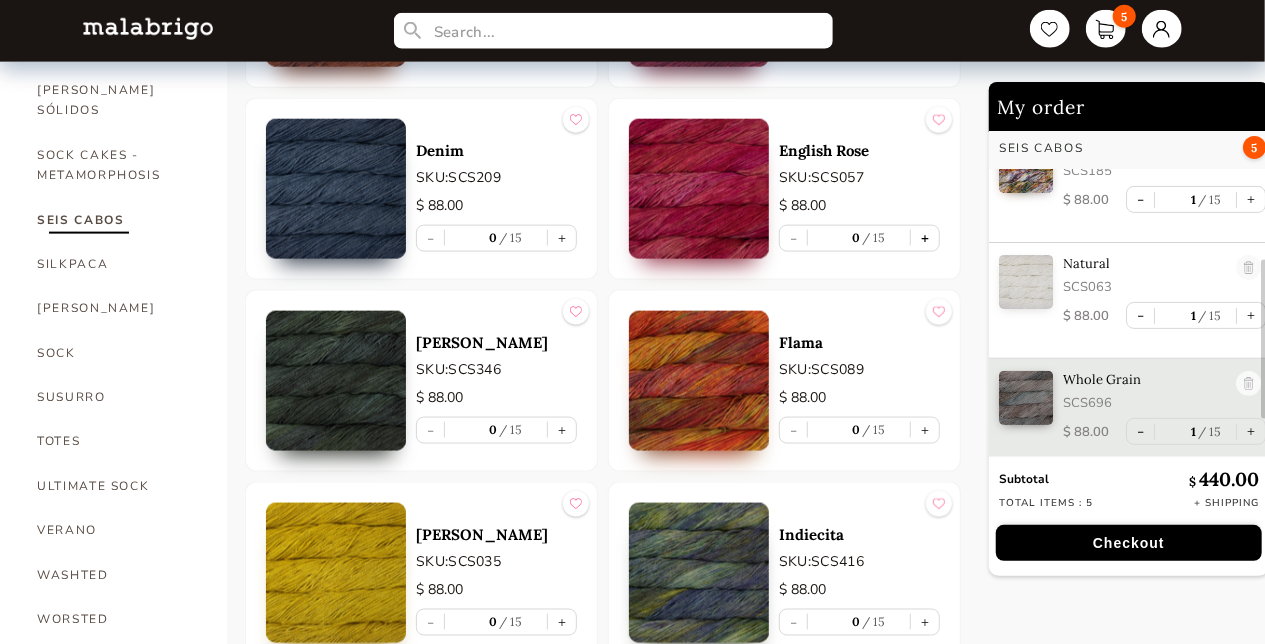 click on "+" at bounding box center (925, 238) 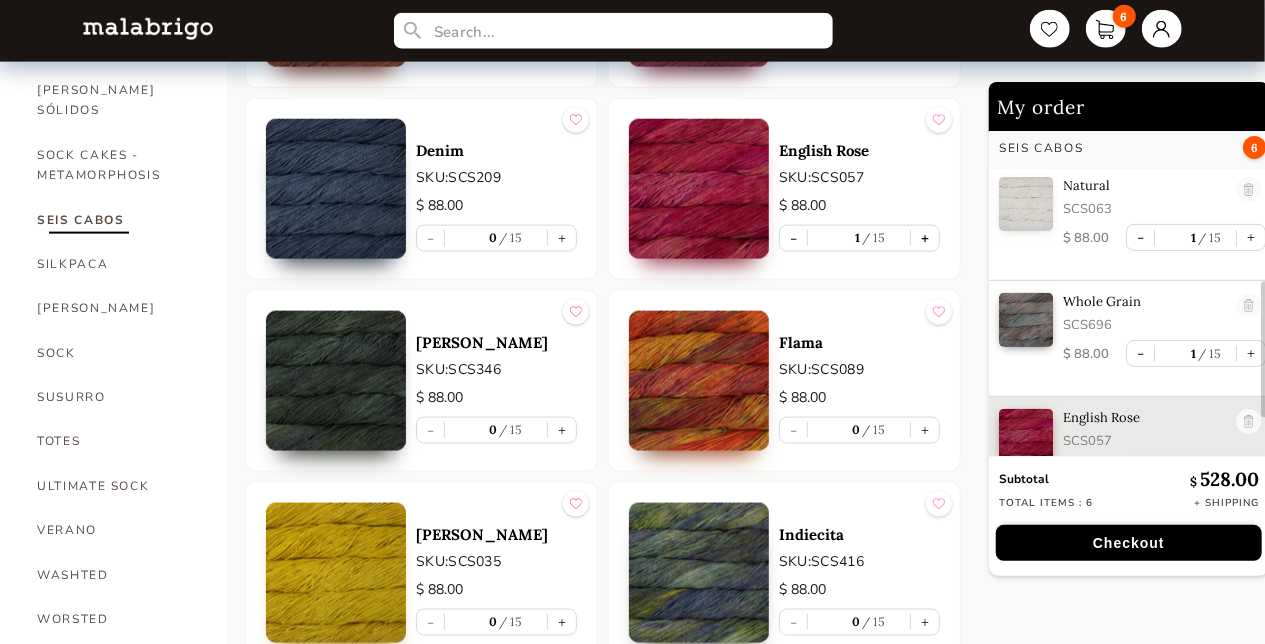 scroll, scrollTop: 390, scrollLeft: 0, axis: vertical 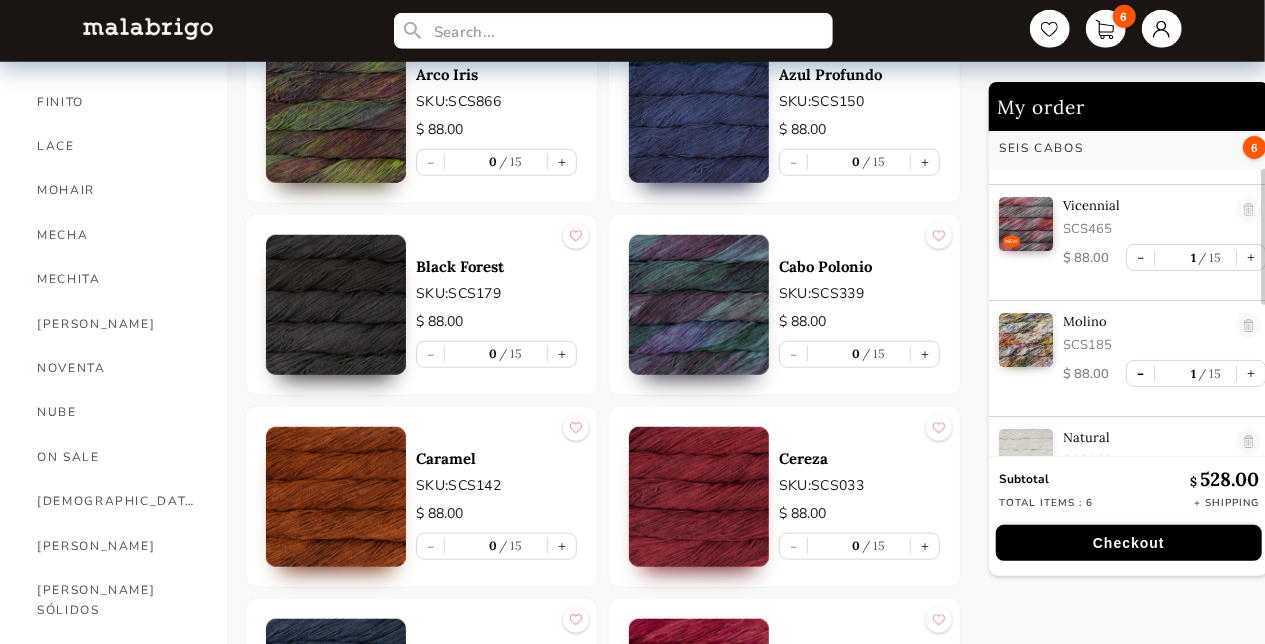 click on "-" at bounding box center [1140, 373] 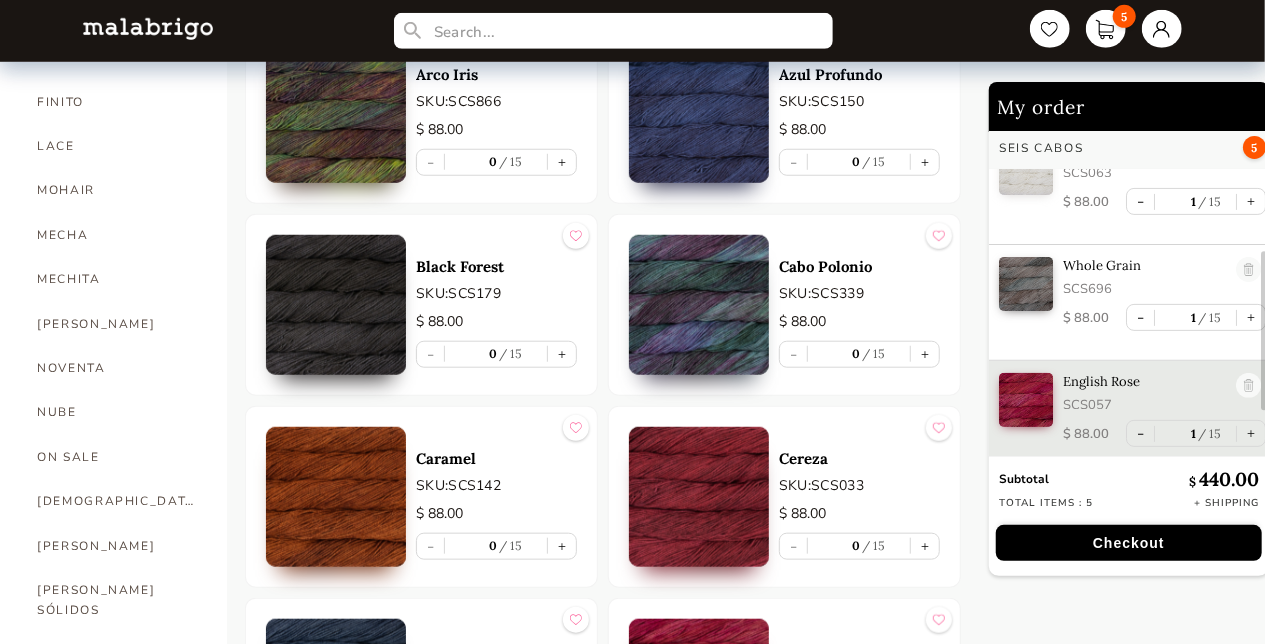 scroll, scrollTop: 300, scrollLeft: 0, axis: vertical 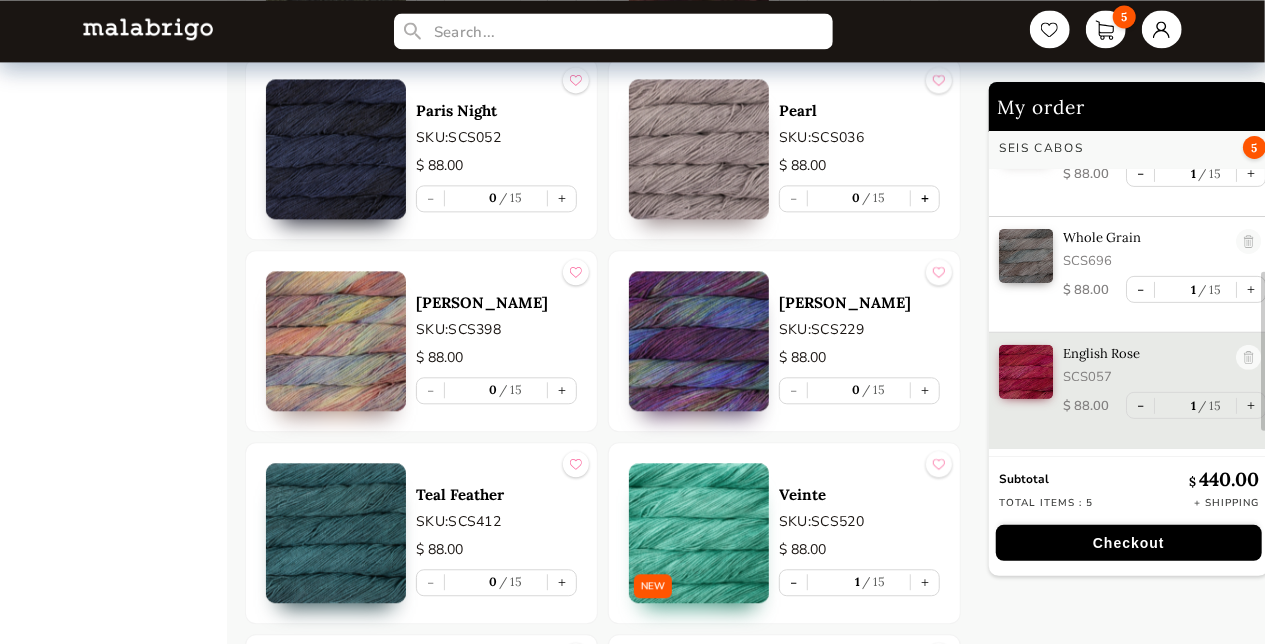 click on "+" at bounding box center [925, 198] 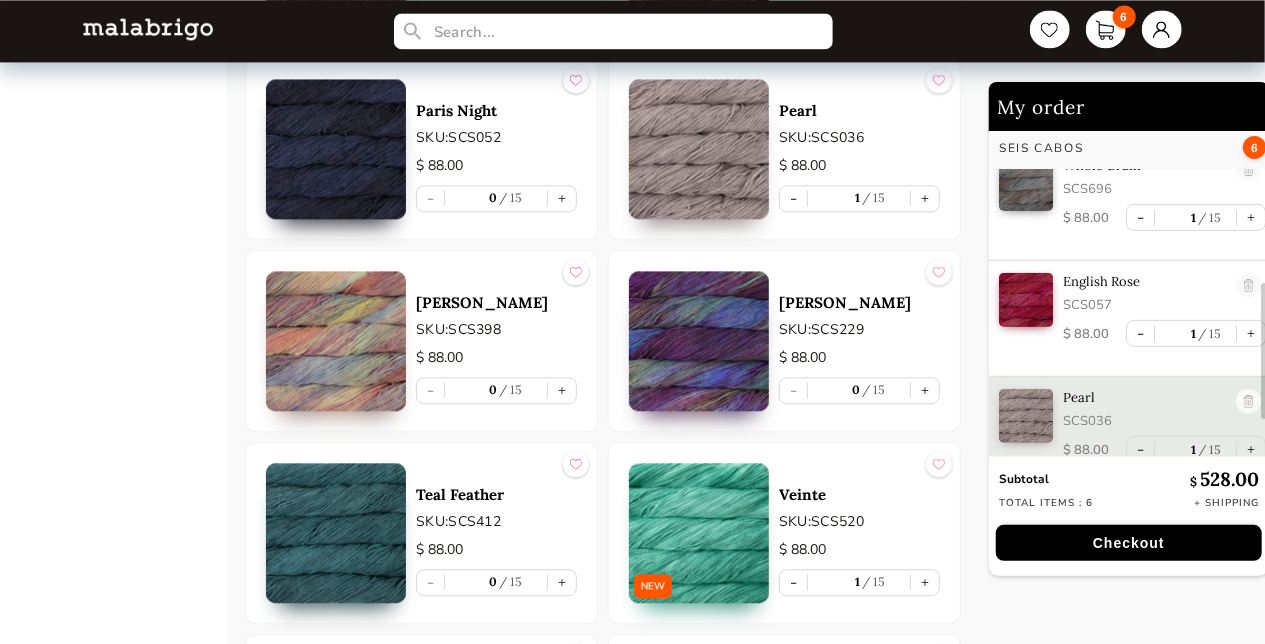 scroll, scrollTop: 390, scrollLeft: 0, axis: vertical 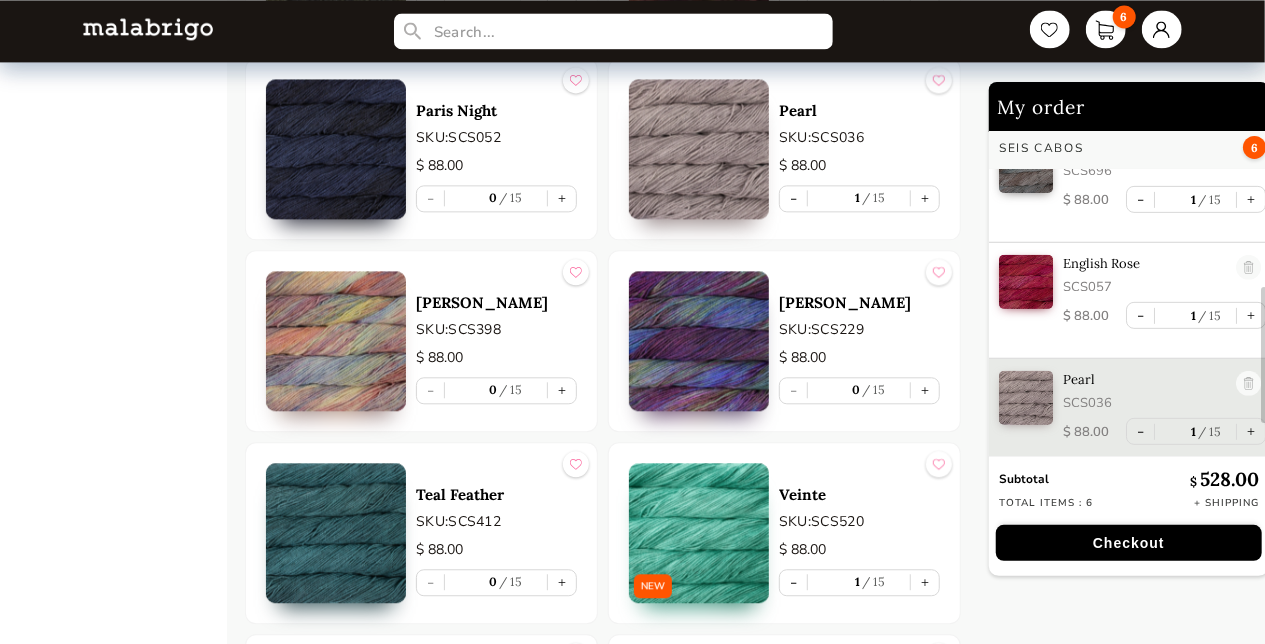 click on "-" at bounding box center (1140, 199) 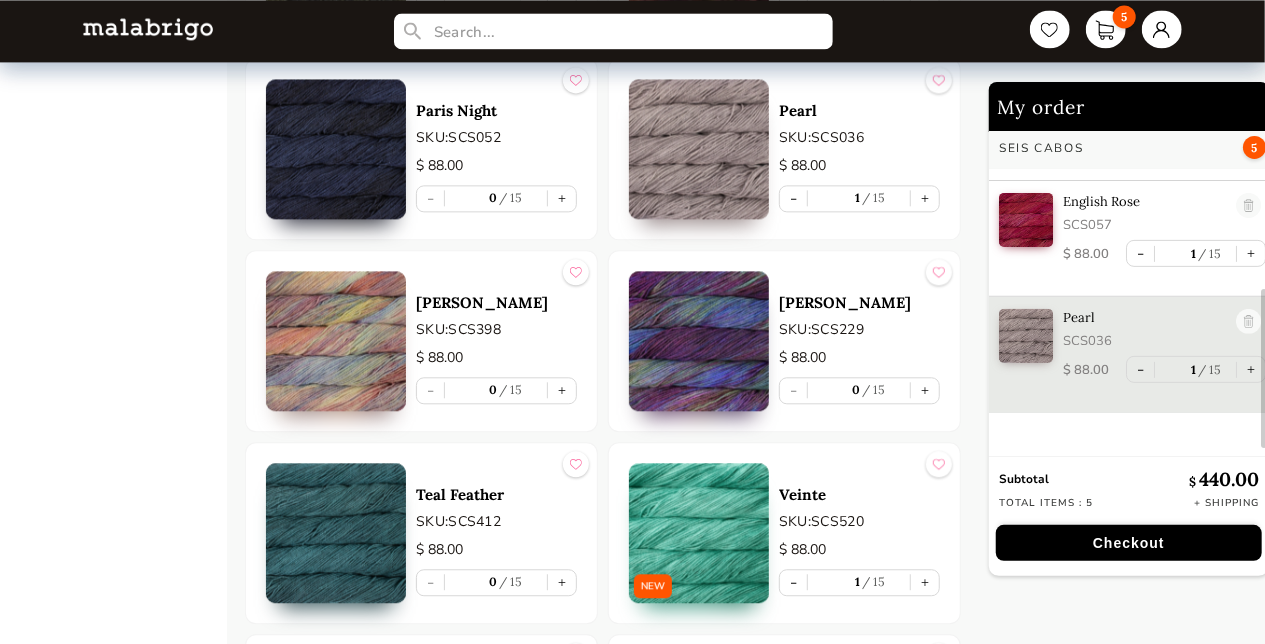 scroll, scrollTop: 336, scrollLeft: 0, axis: vertical 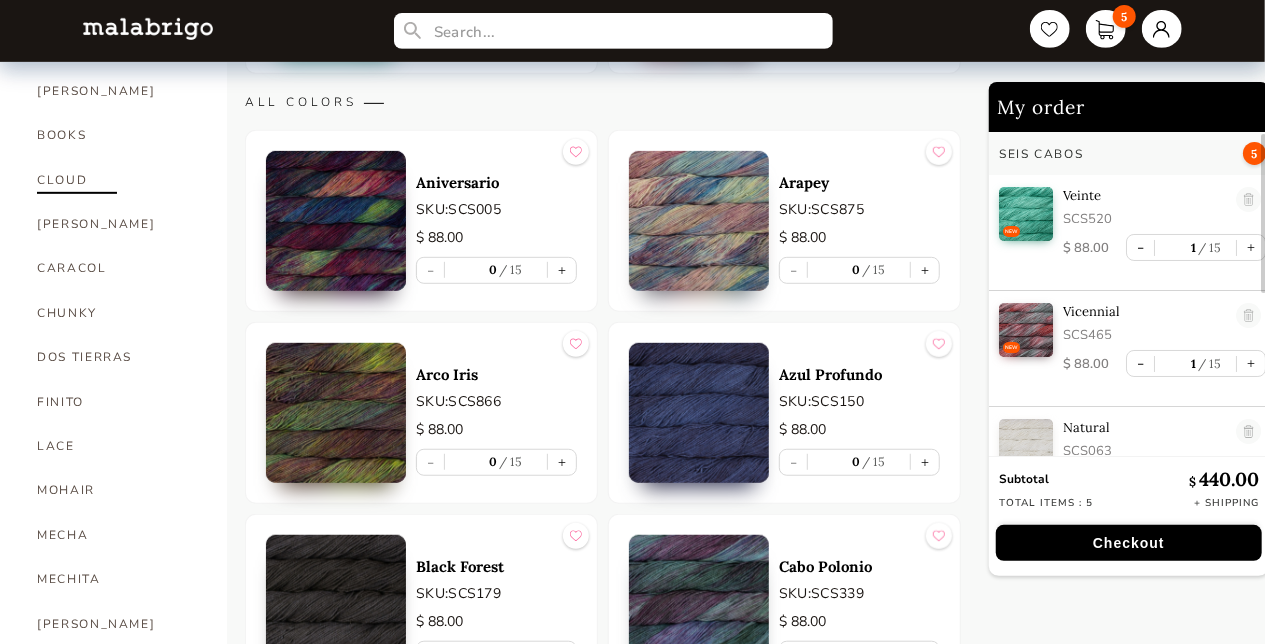 click on "CLOUD" at bounding box center (117, 180) 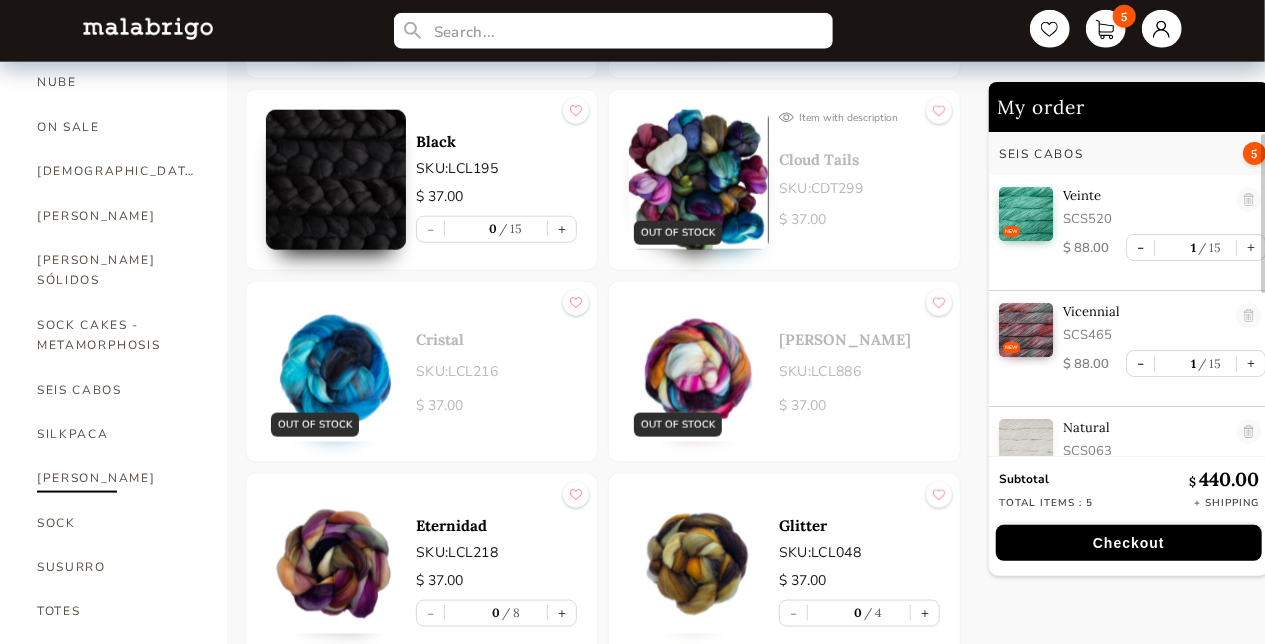 scroll, scrollTop: 1054, scrollLeft: 0, axis: vertical 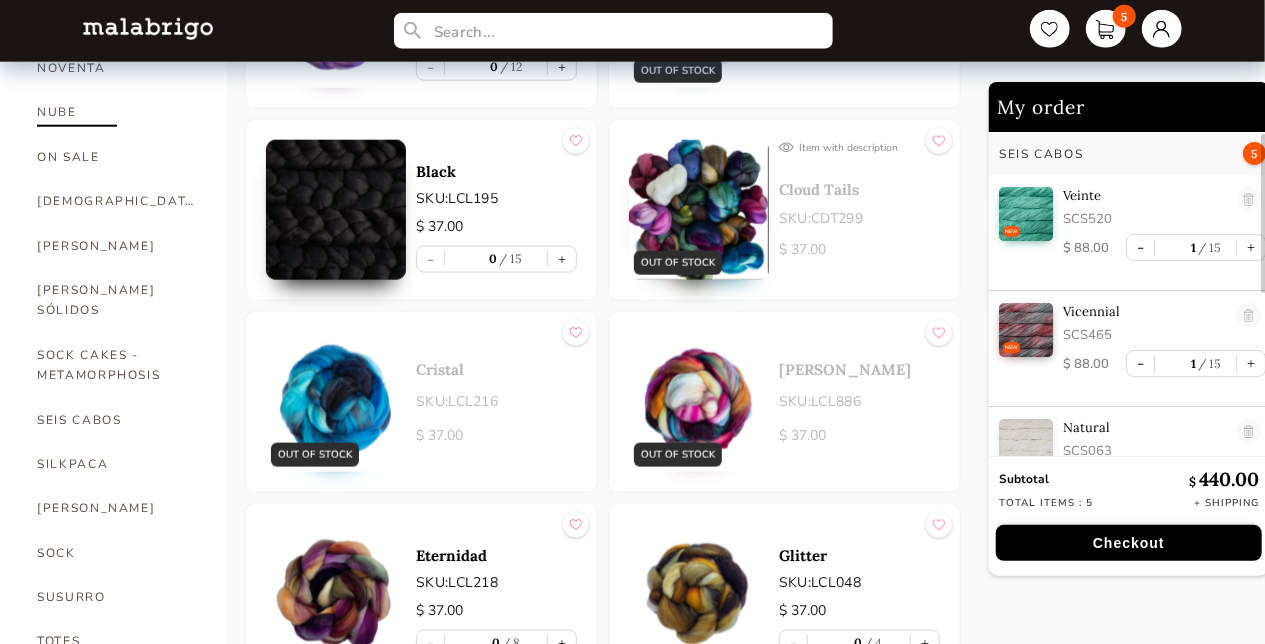 click on "NUBE" at bounding box center [117, 112] 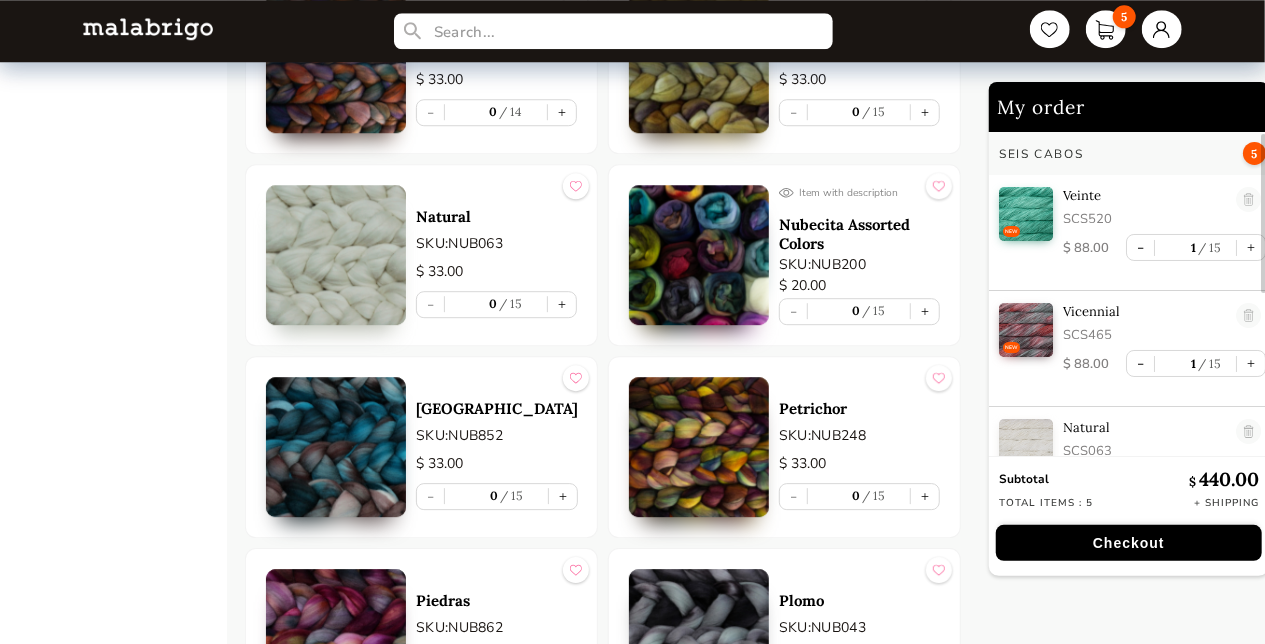 scroll, scrollTop: 2770, scrollLeft: 0, axis: vertical 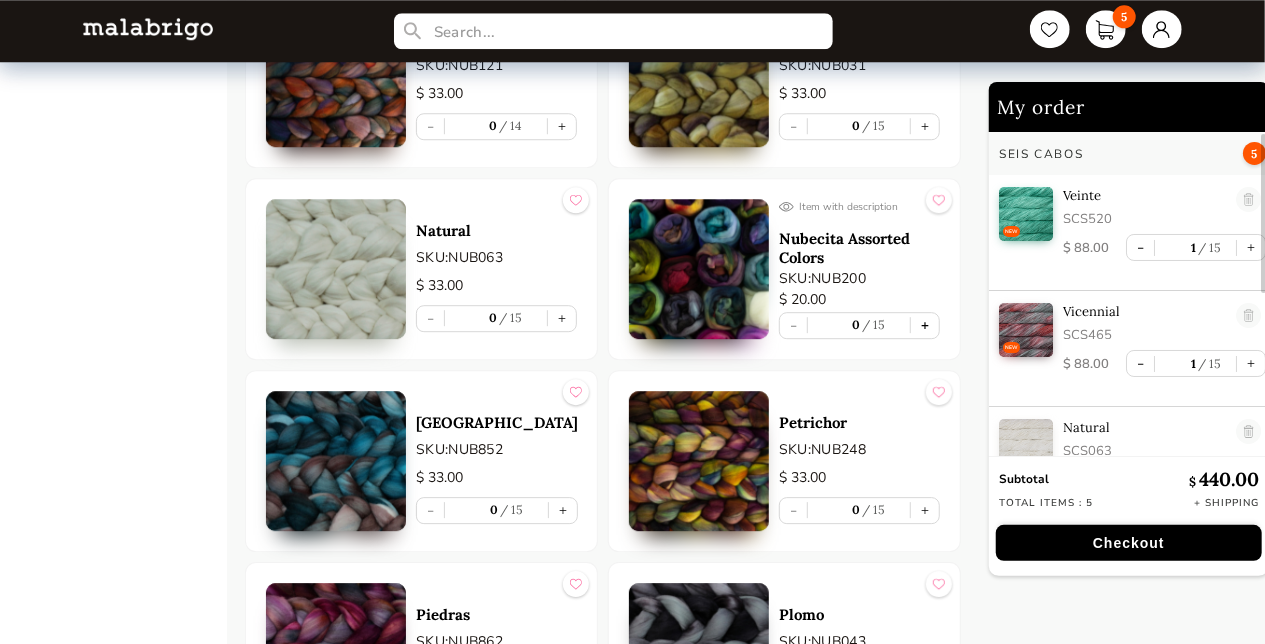 click on "+" at bounding box center (925, 325) 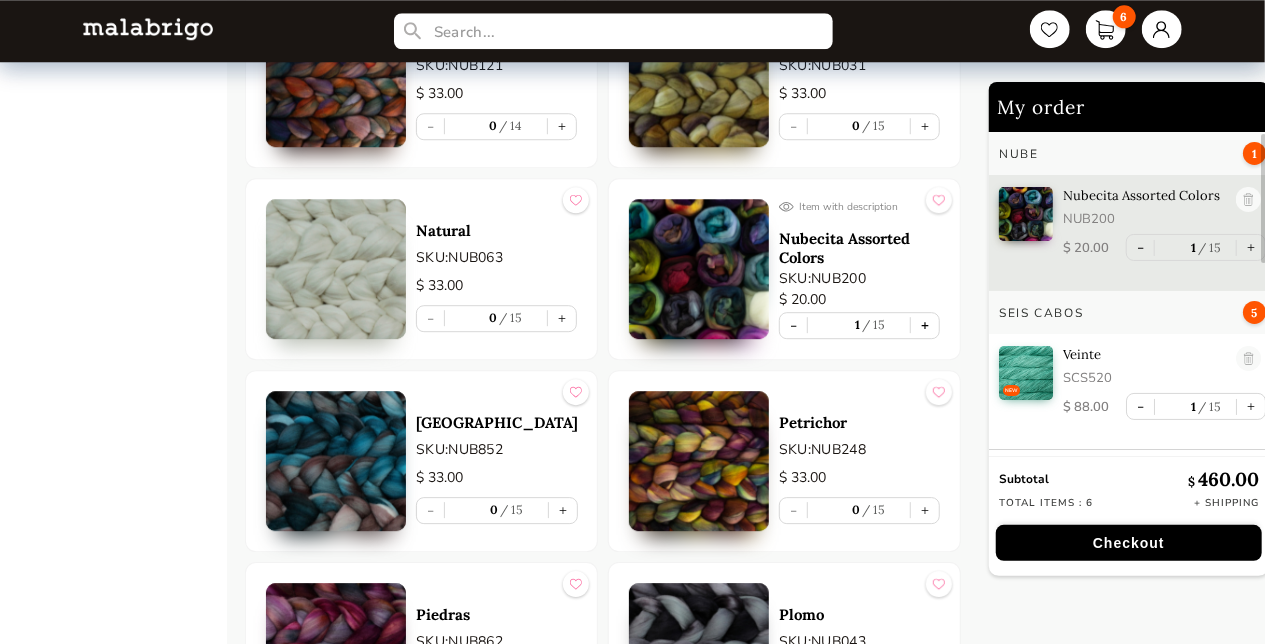 click on "+" at bounding box center [925, 325] 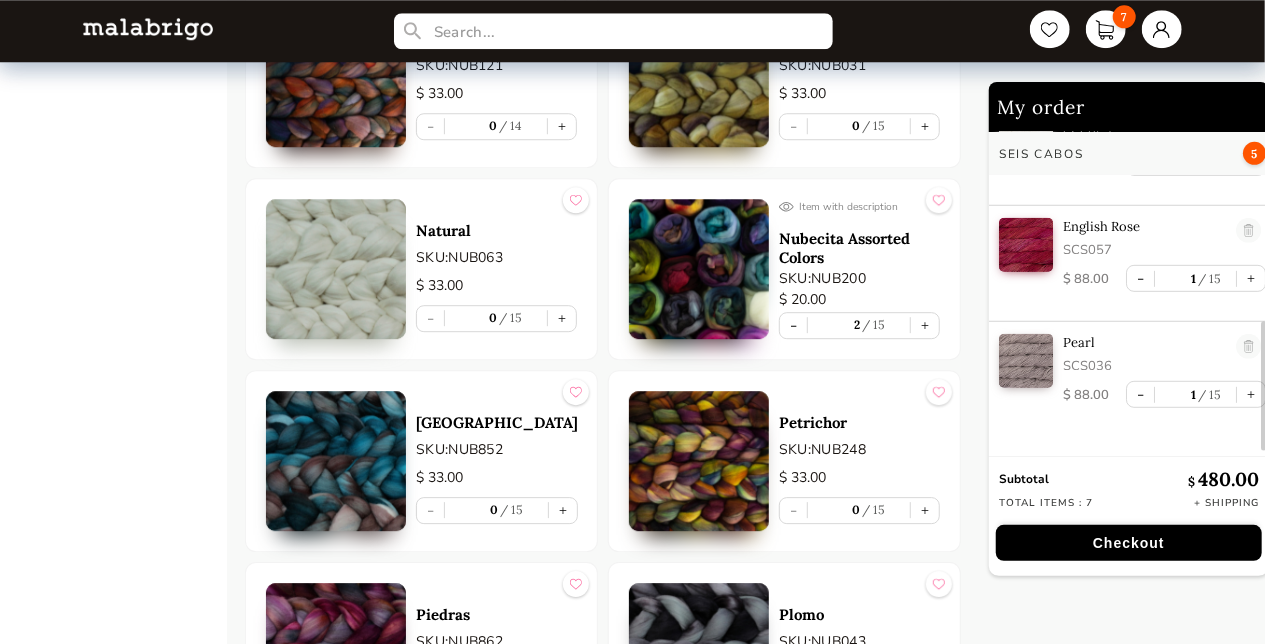 scroll, scrollTop: 494, scrollLeft: 0, axis: vertical 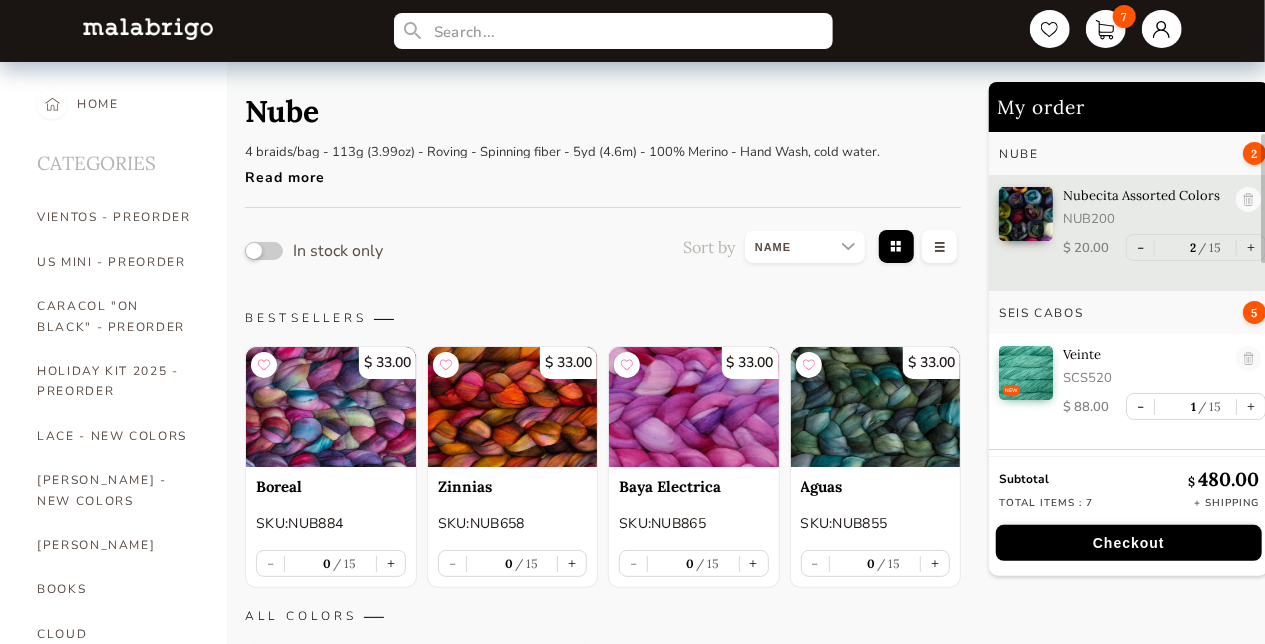 click on "Checkout" at bounding box center (1129, 543) 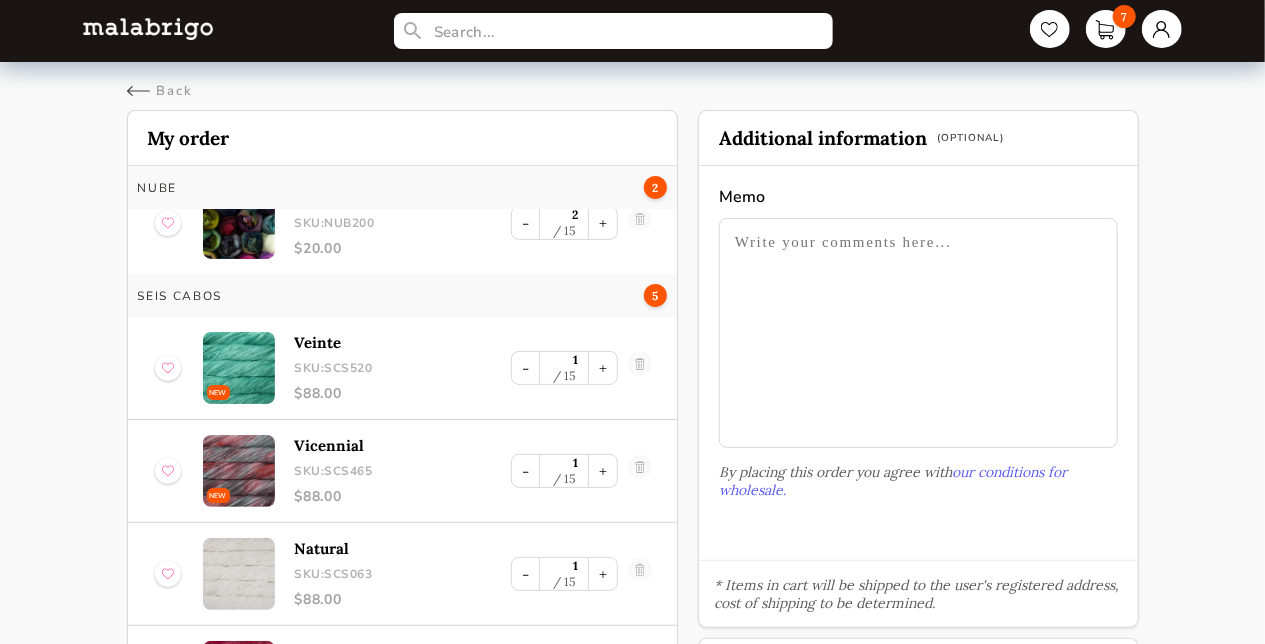 scroll, scrollTop: 66, scrollLeft: 0, axis: vertical 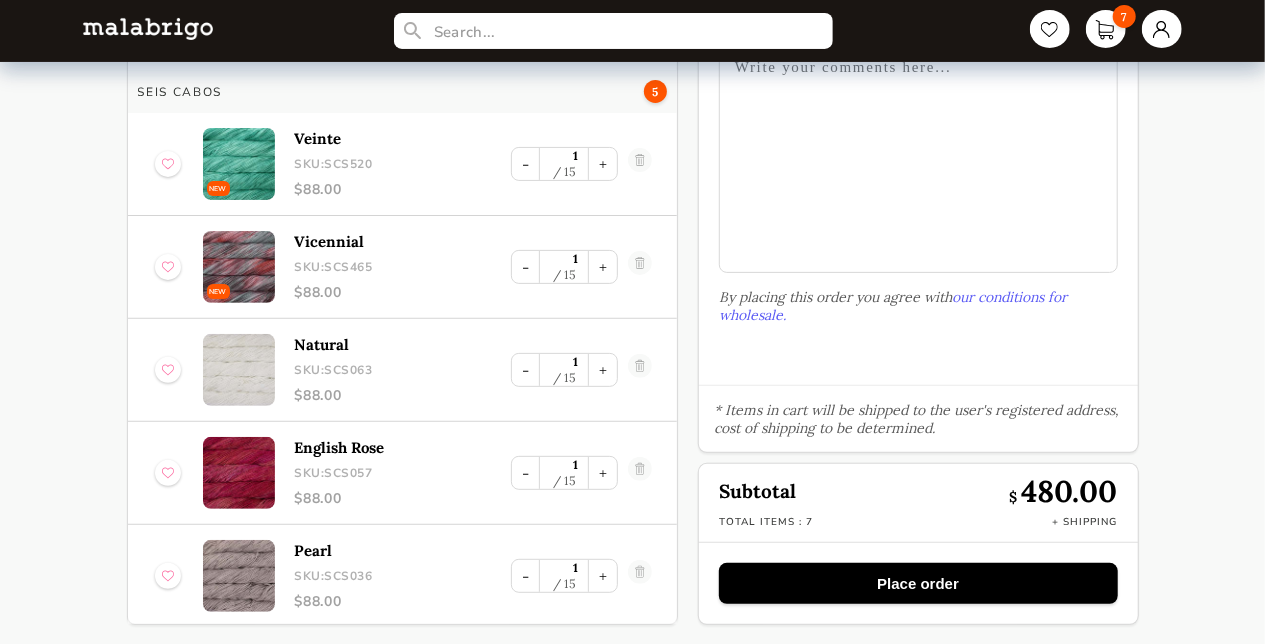 click on "Place order" at bounding box center [918, 583] 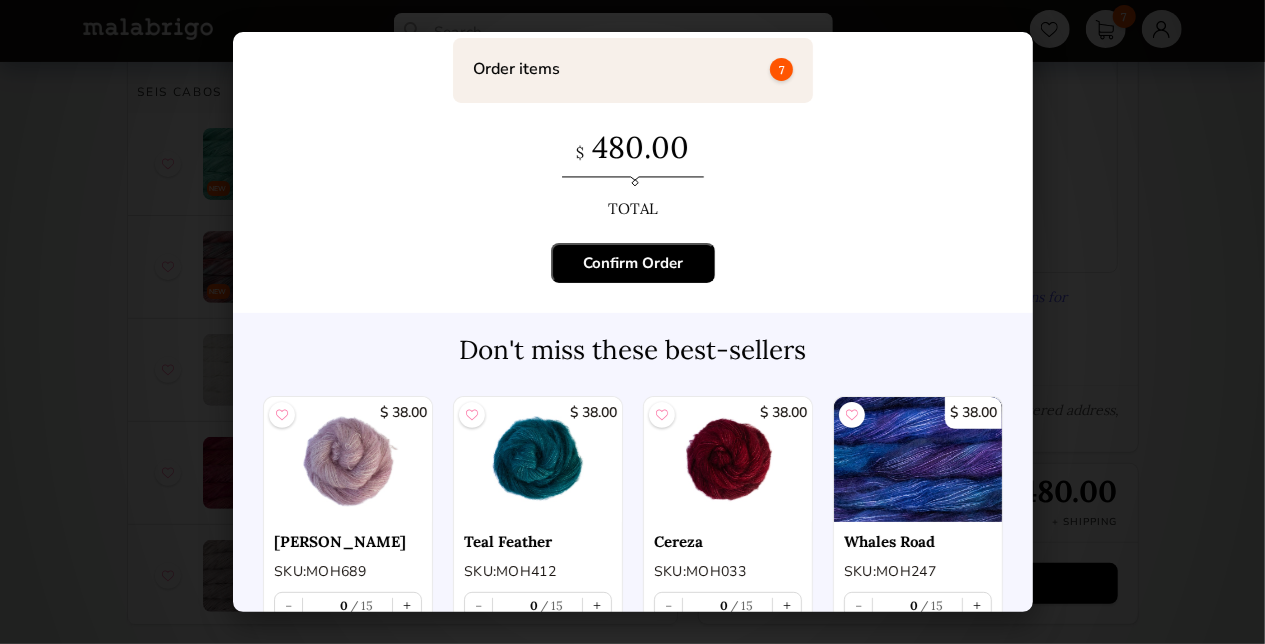 scroll, scrollTop: 148, scrollLeft: 0, axis: vertical 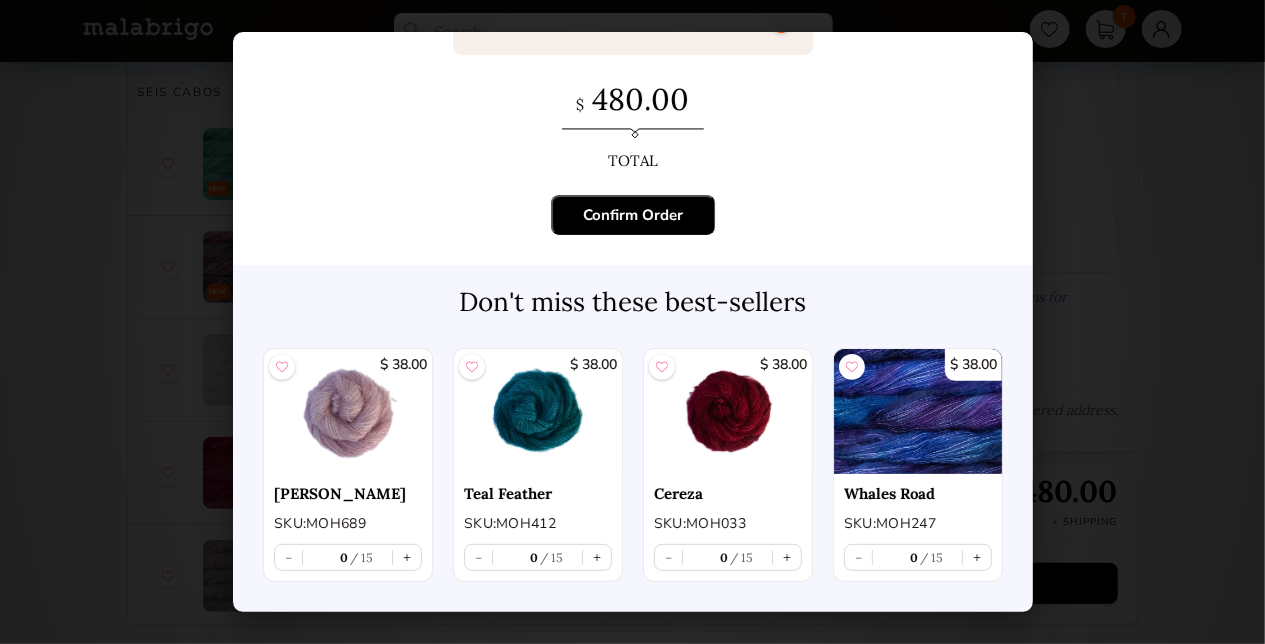 click on "Confirm Order" at bounding box center [633, 215] 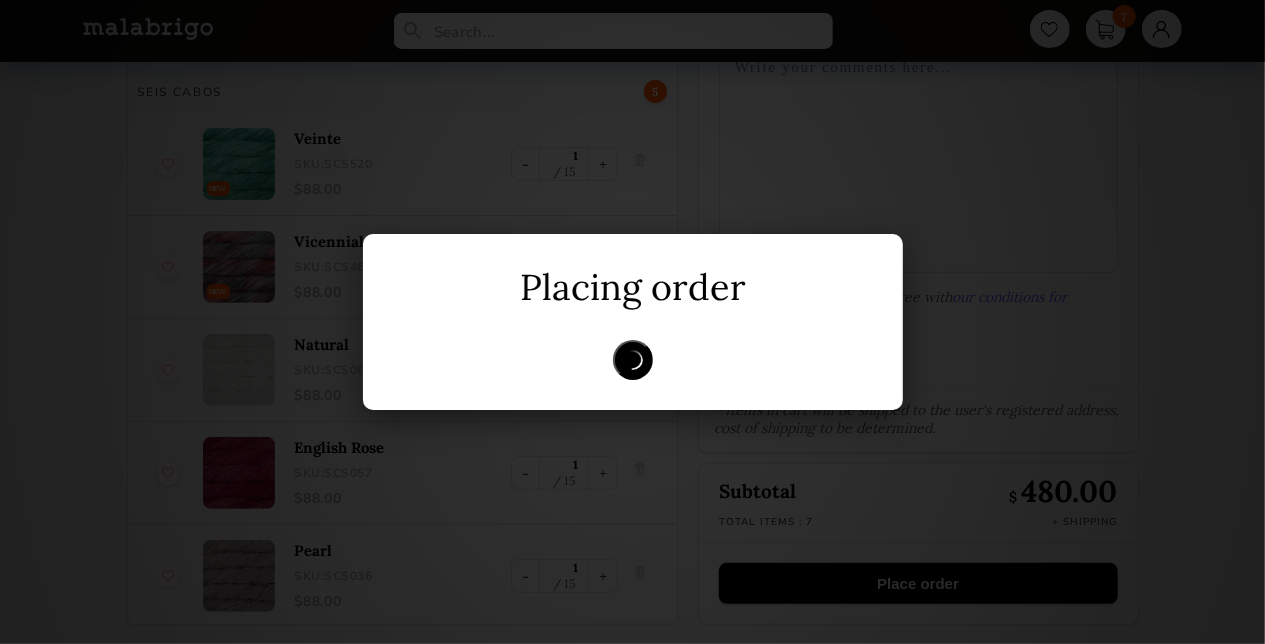 scroll, scrollTop: 0, scrollLeft: 0, axis: both 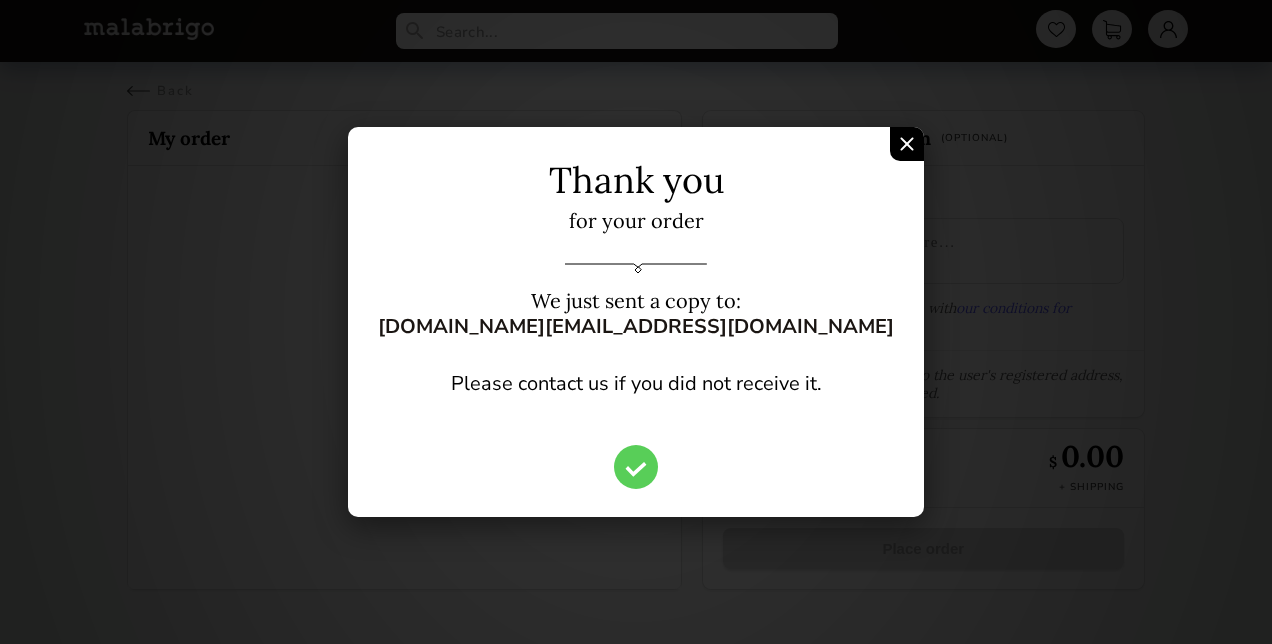 click at bounding box center [907, 144] 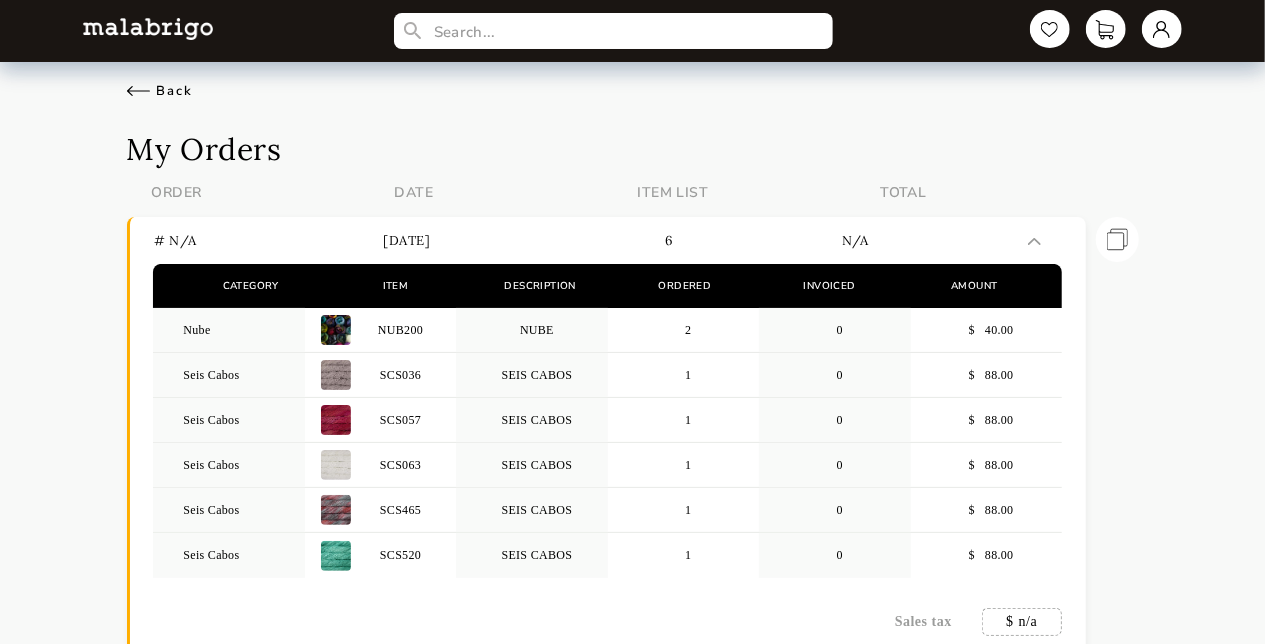 click on "Back" at bounding box center [160, 91] 